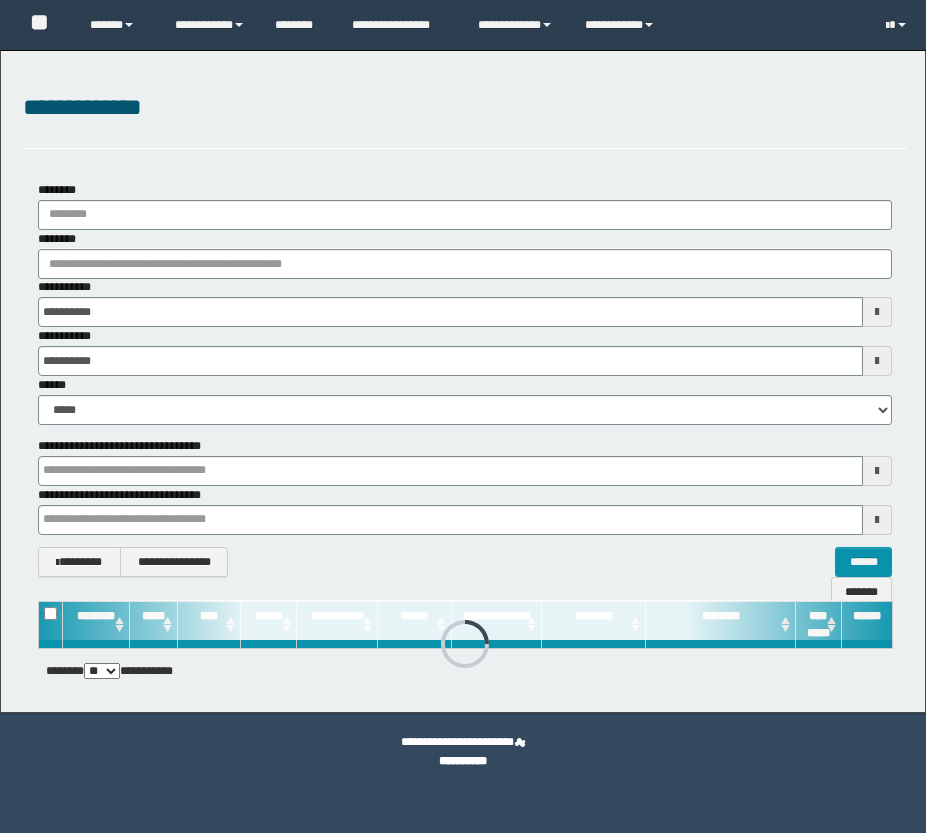 scroll, scrollTop: 0, scrollLeft: 0, axis: both 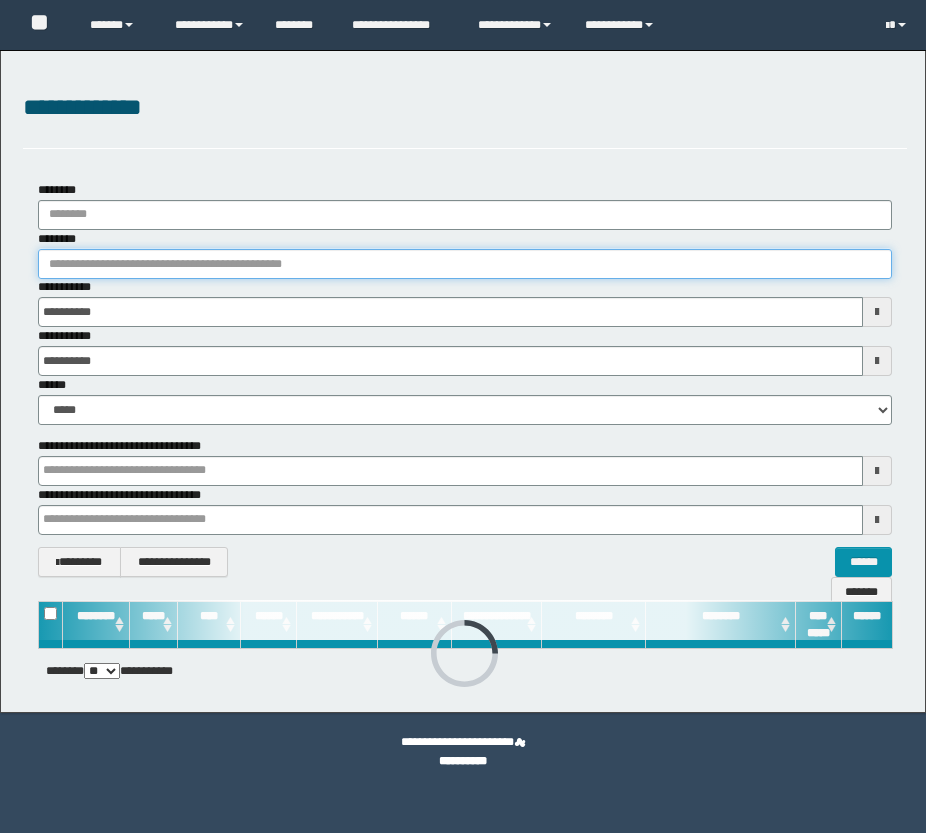click on "********" at bounding box center (465, 264) 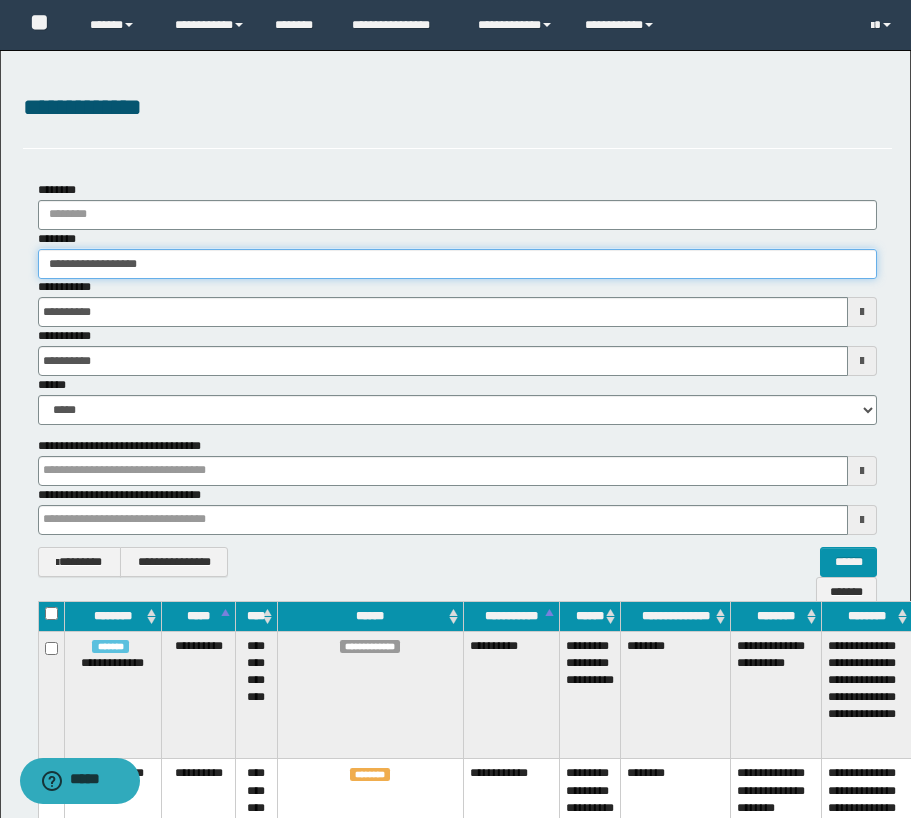 type on "**********" 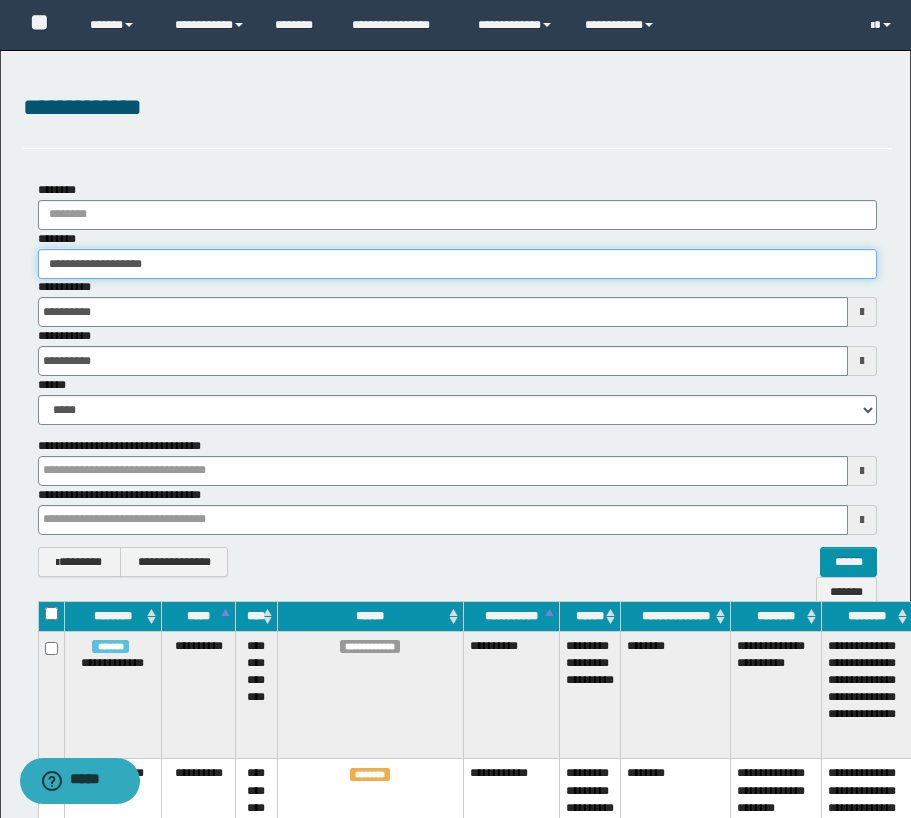 type on "**********" 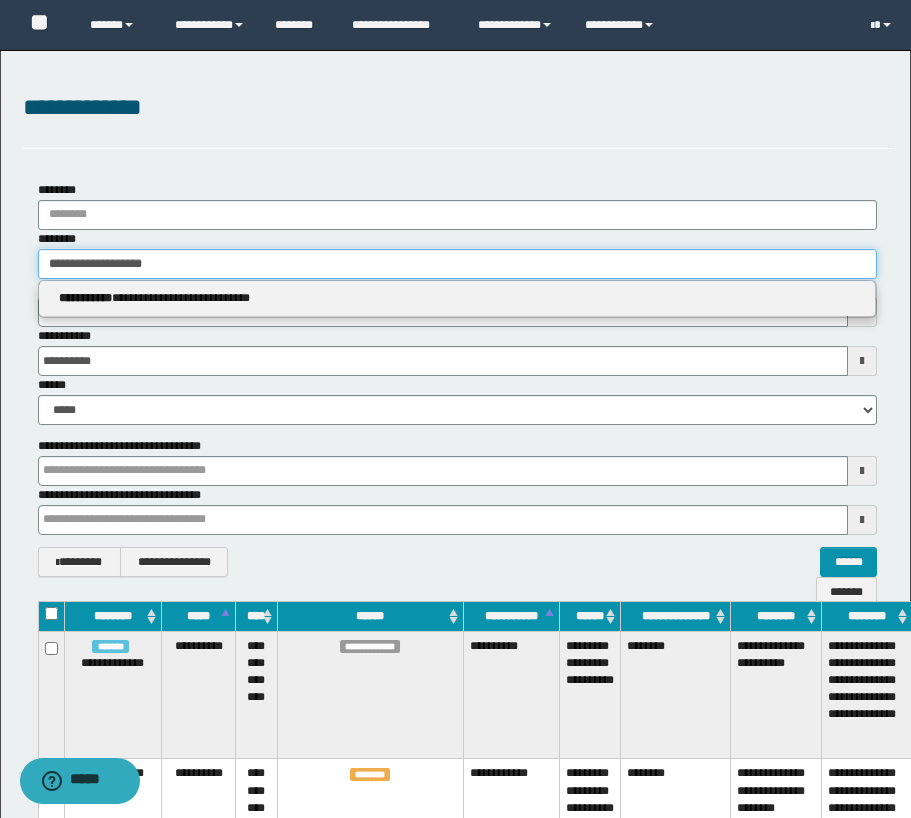 type 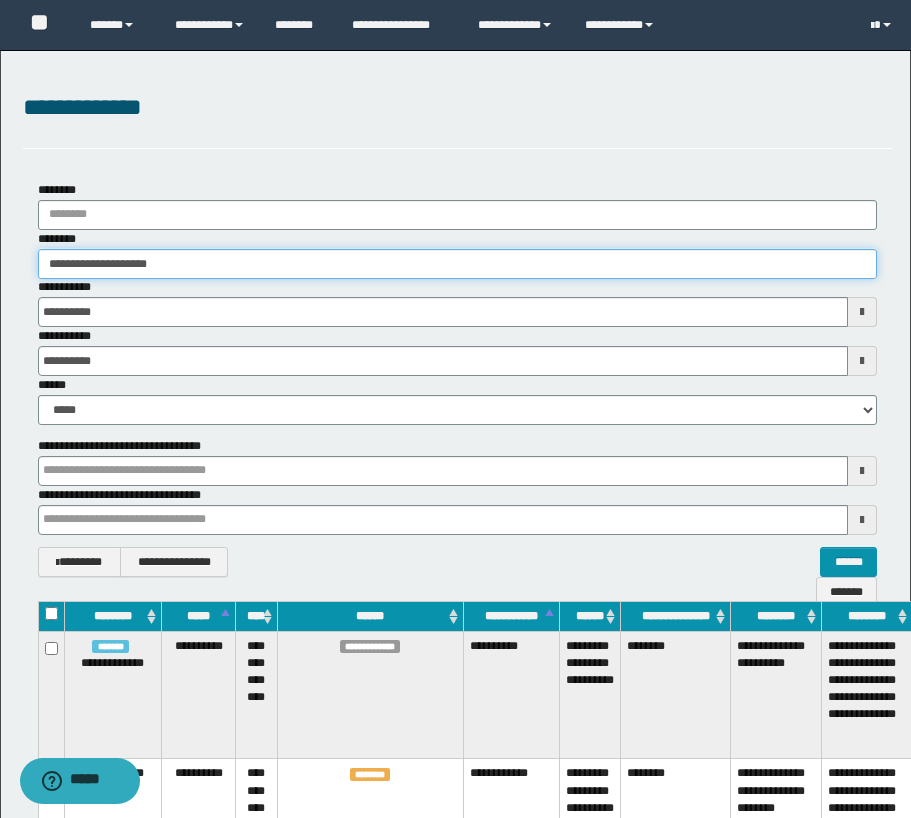 type on "**********" 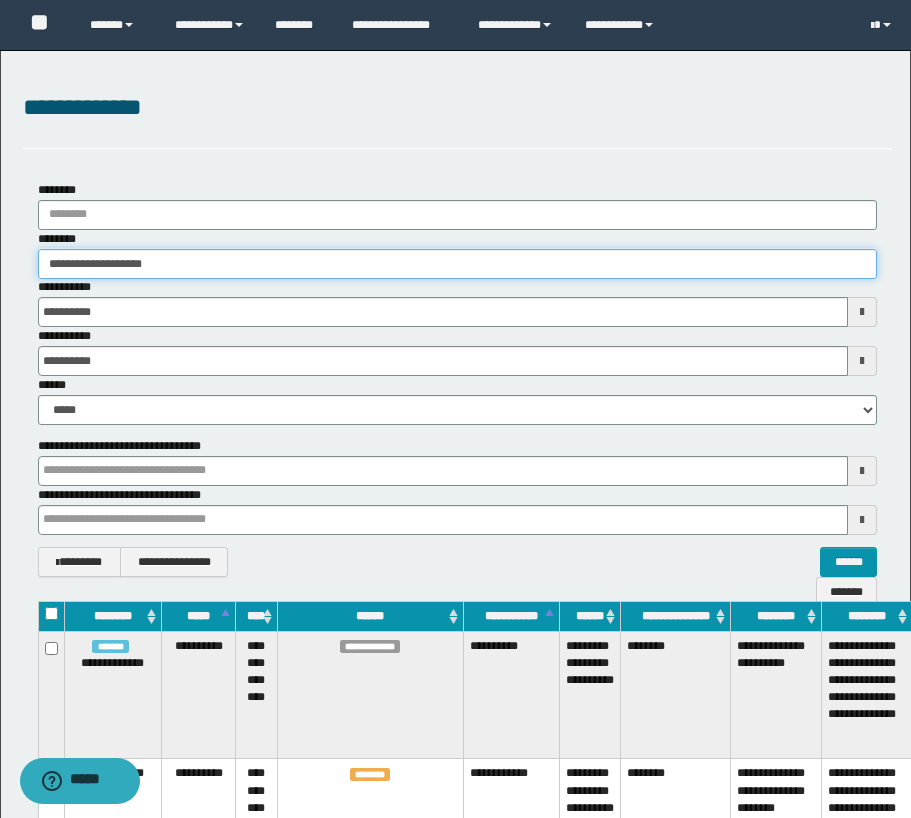 type on "**********" 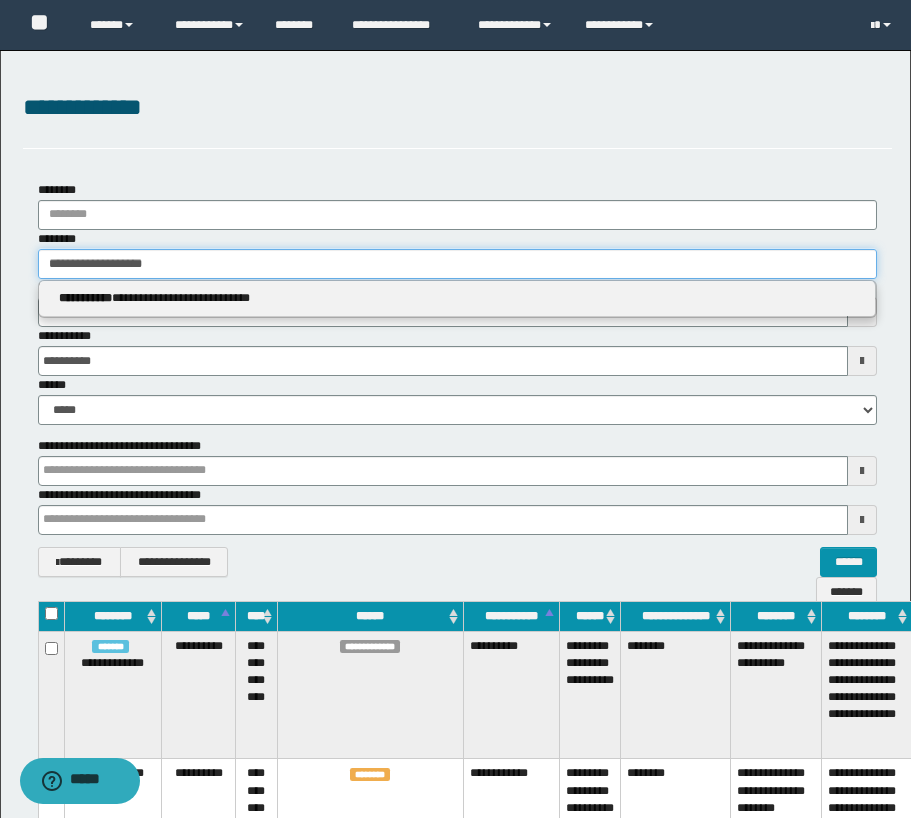 type 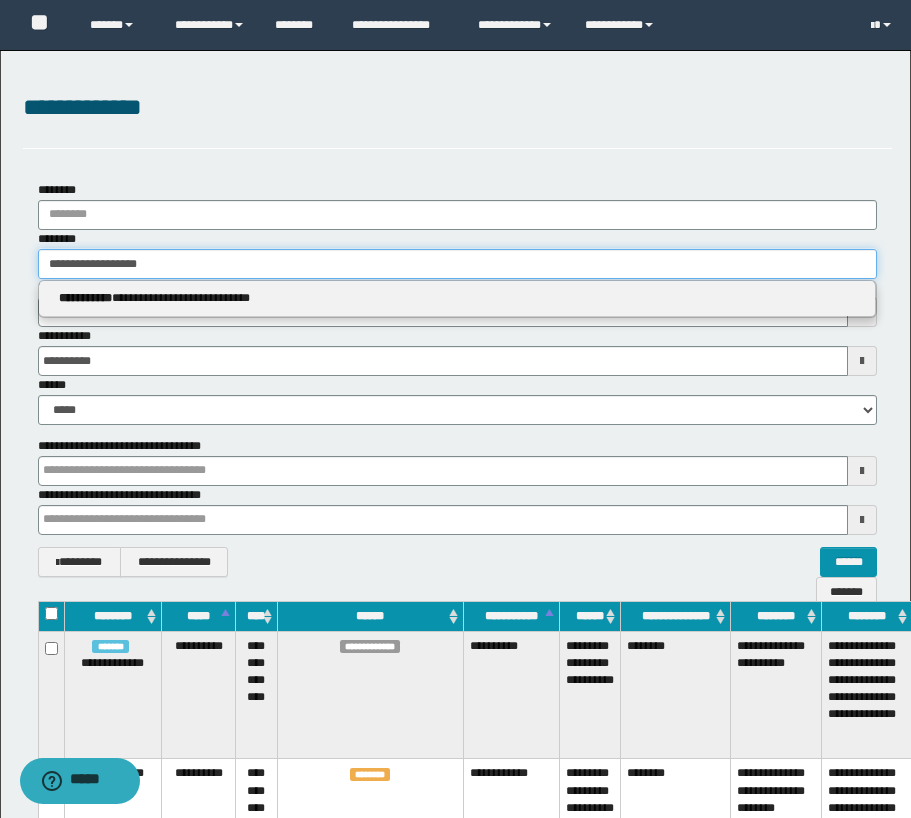 type on "**********" 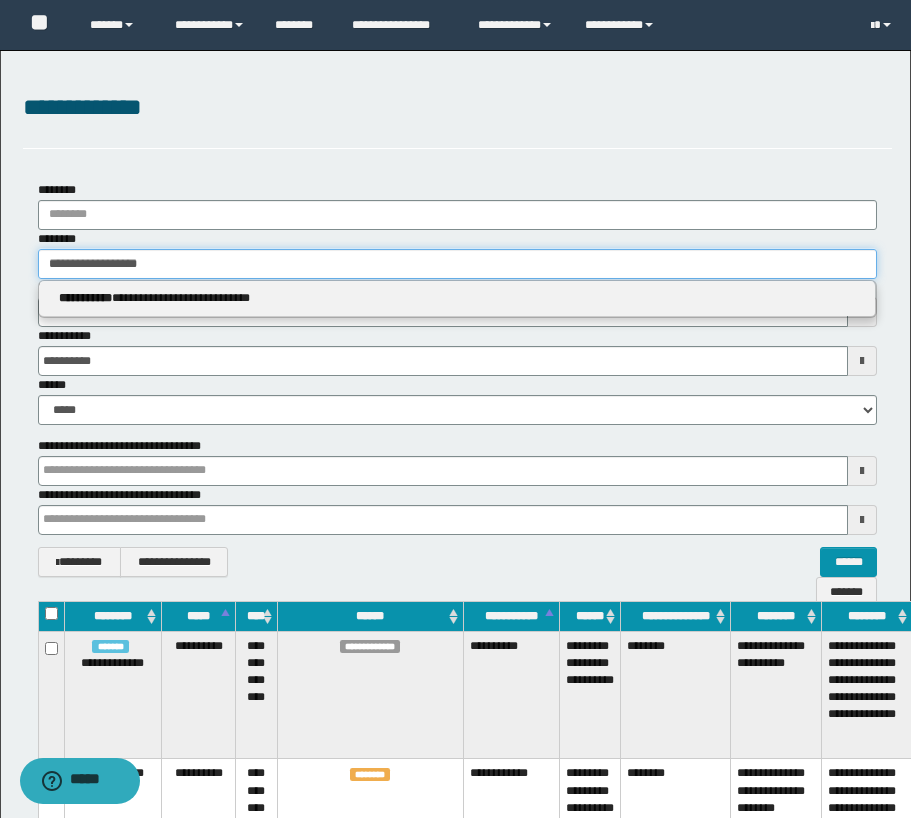 type 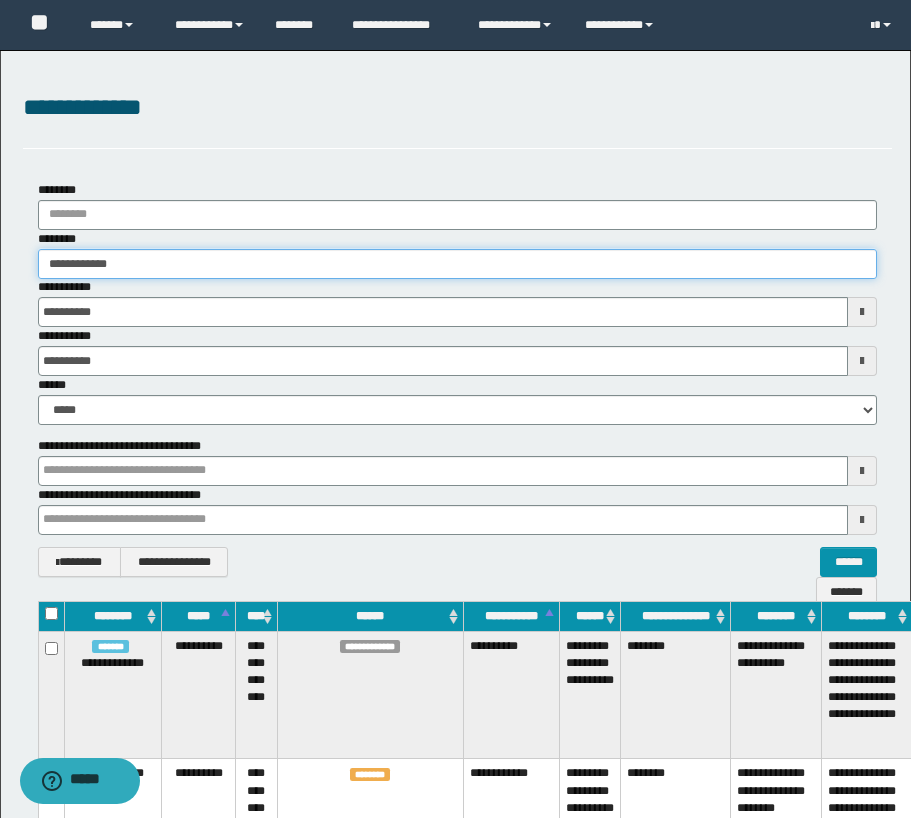 type on "**********" 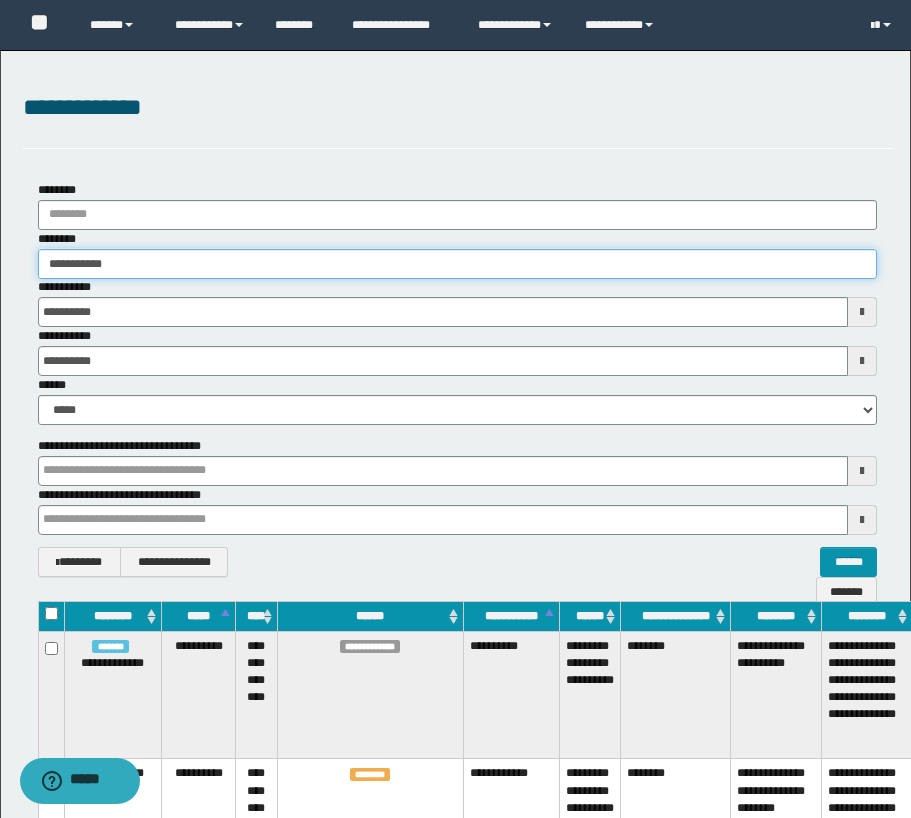 type on "**********" 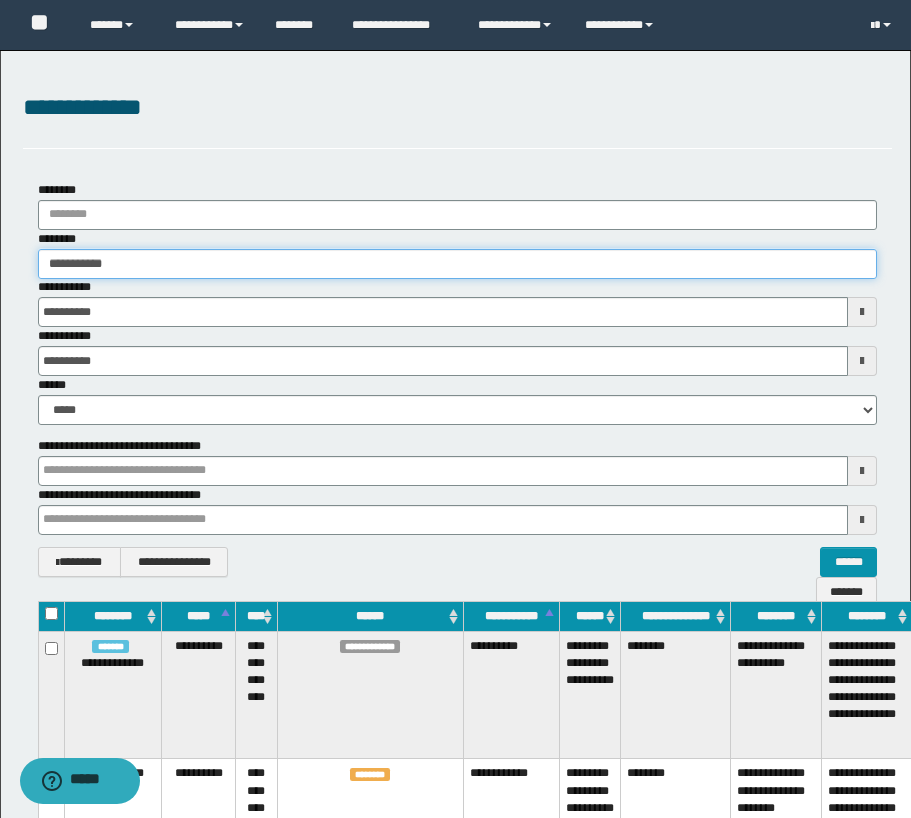 type 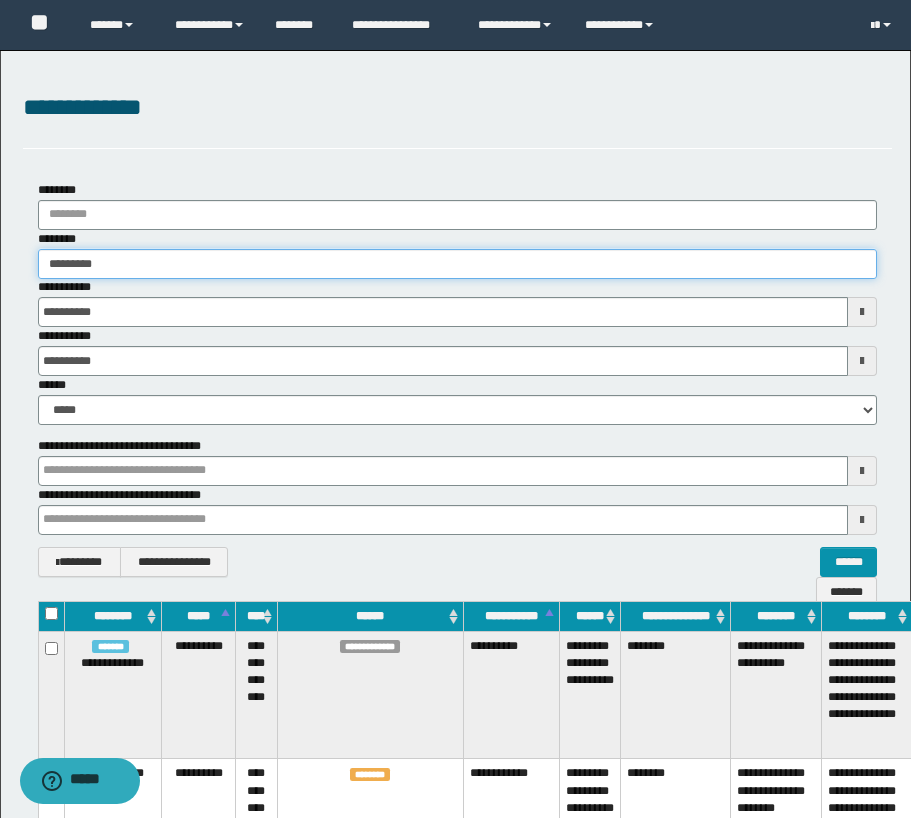 type on "**********" 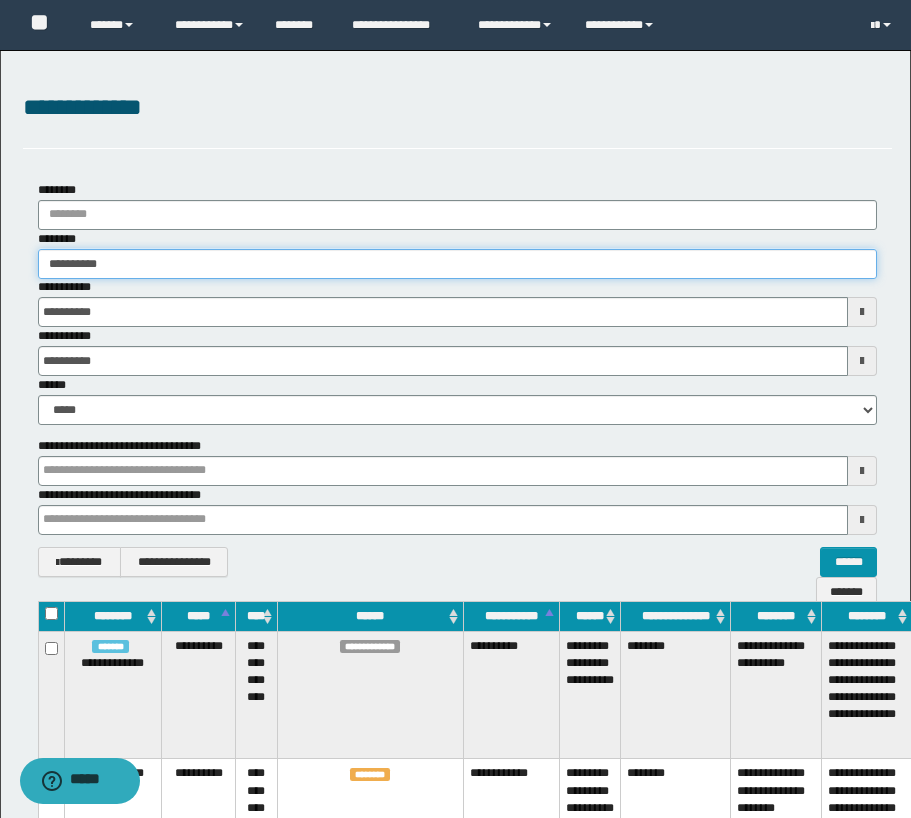 type on "**********" 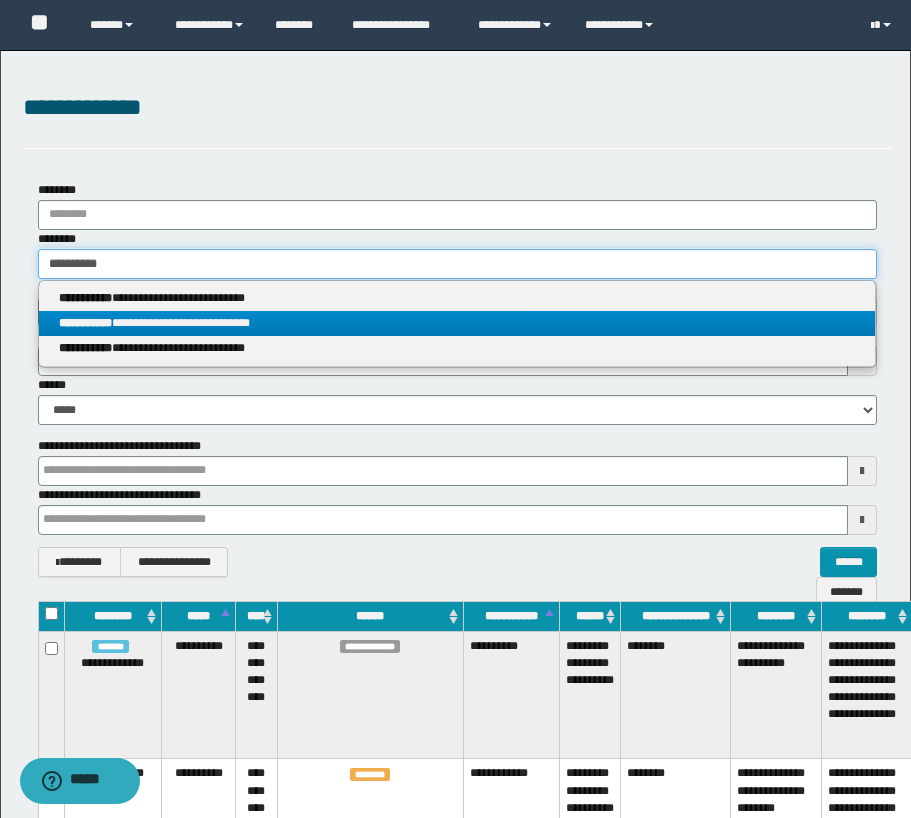 type on "**********" 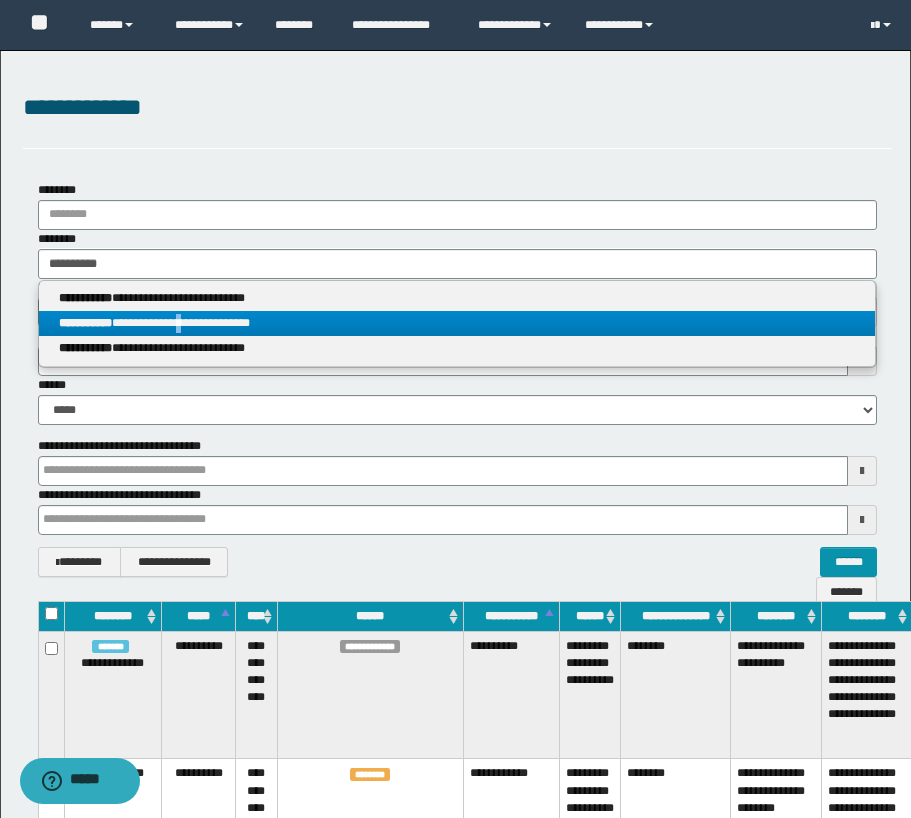 click on "**********" at bounding box center (457, 323) 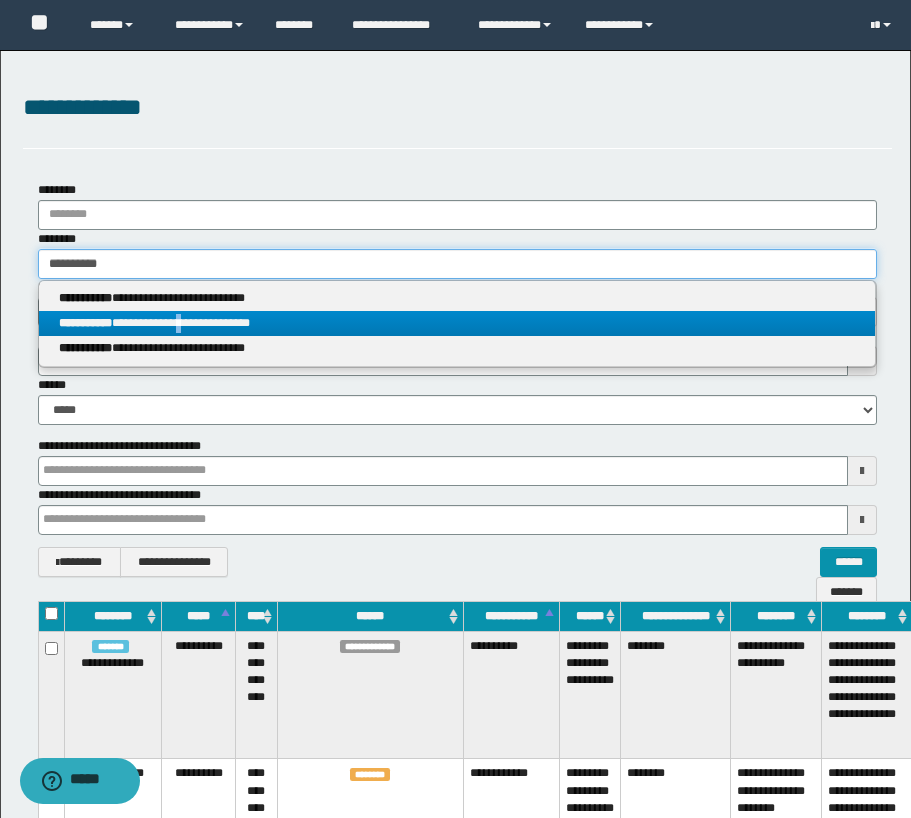 type 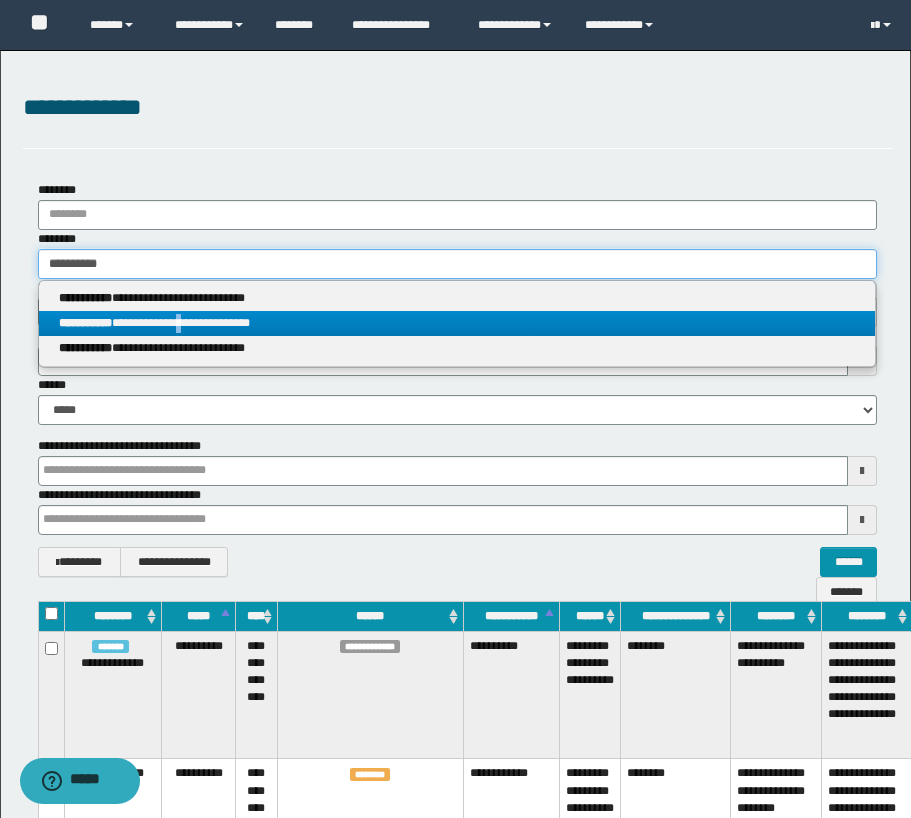 type on "**********" 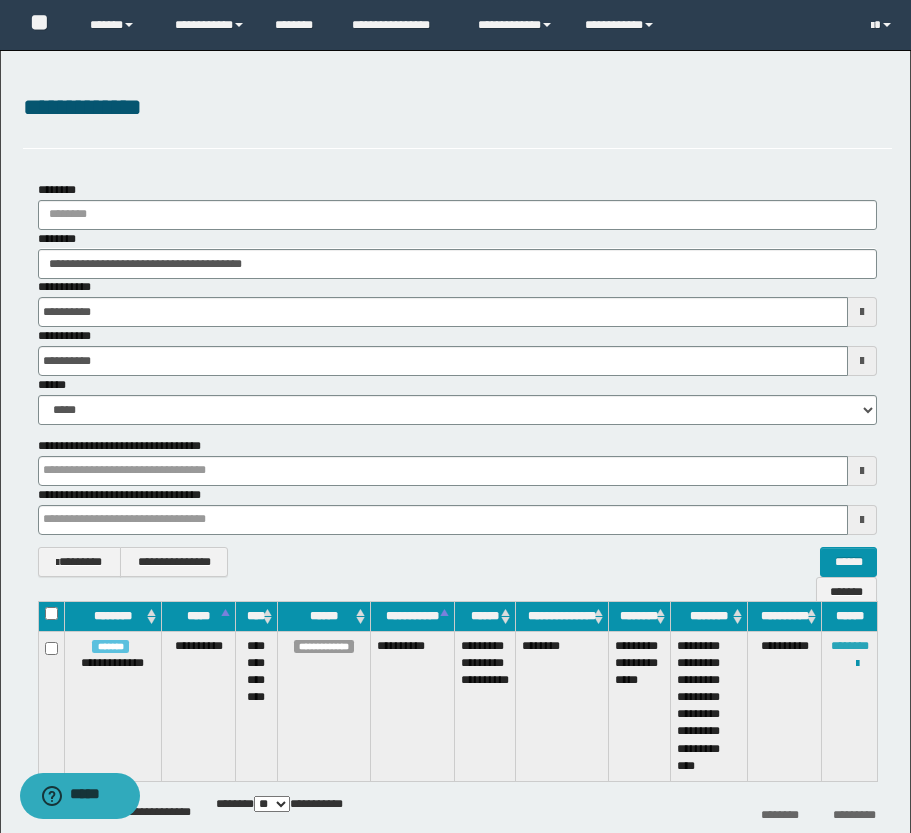 click on "********" at bounding box center [850, 646] 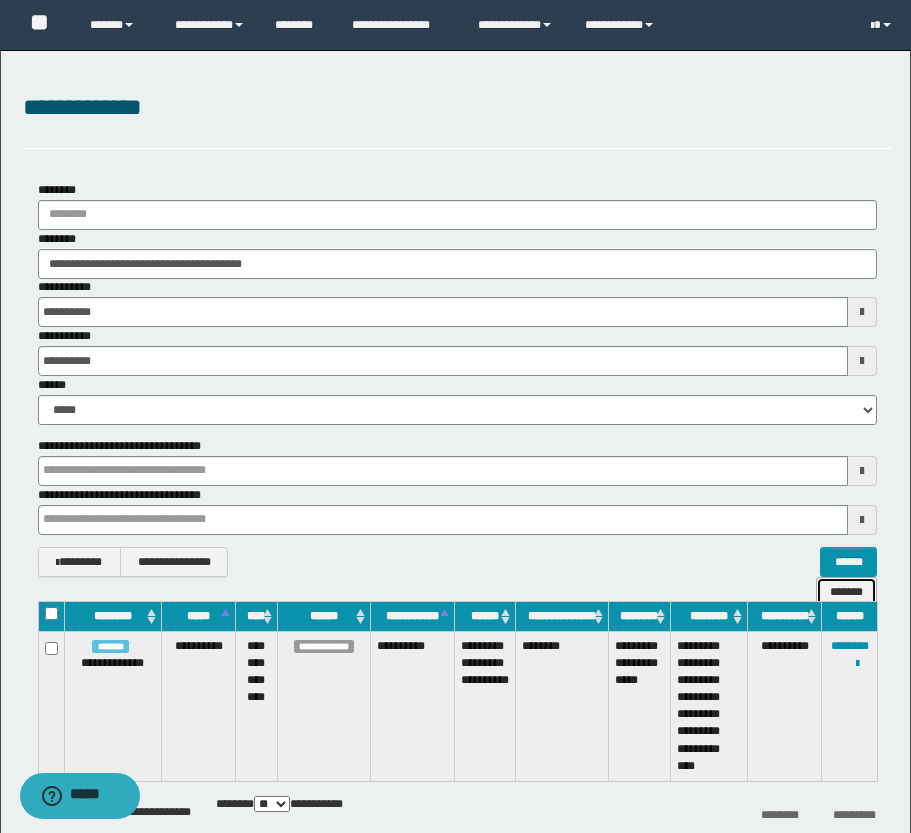 click on "*******" at bounding box center [846, 592] 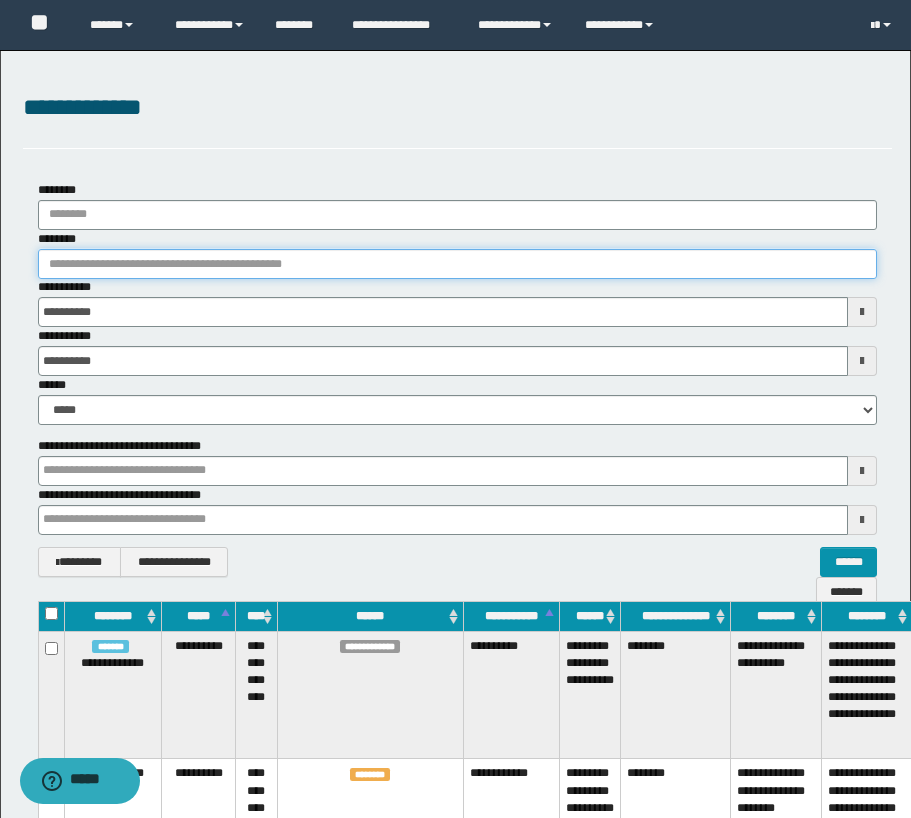 click on "********" at bounding box center (457, 264) 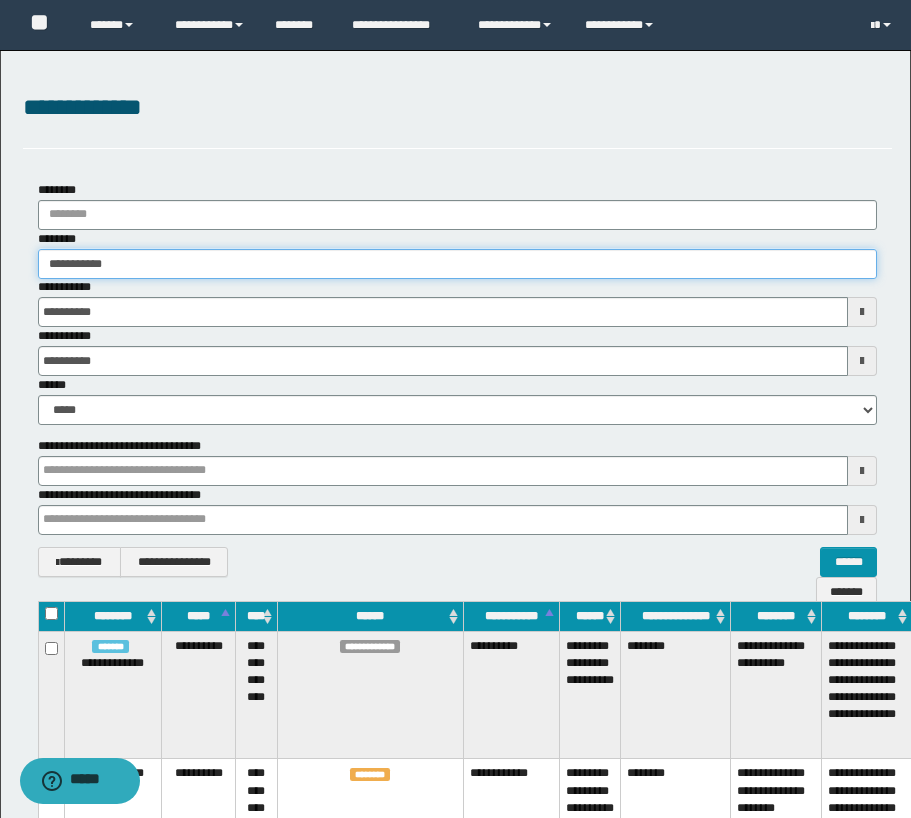 type on "**********" 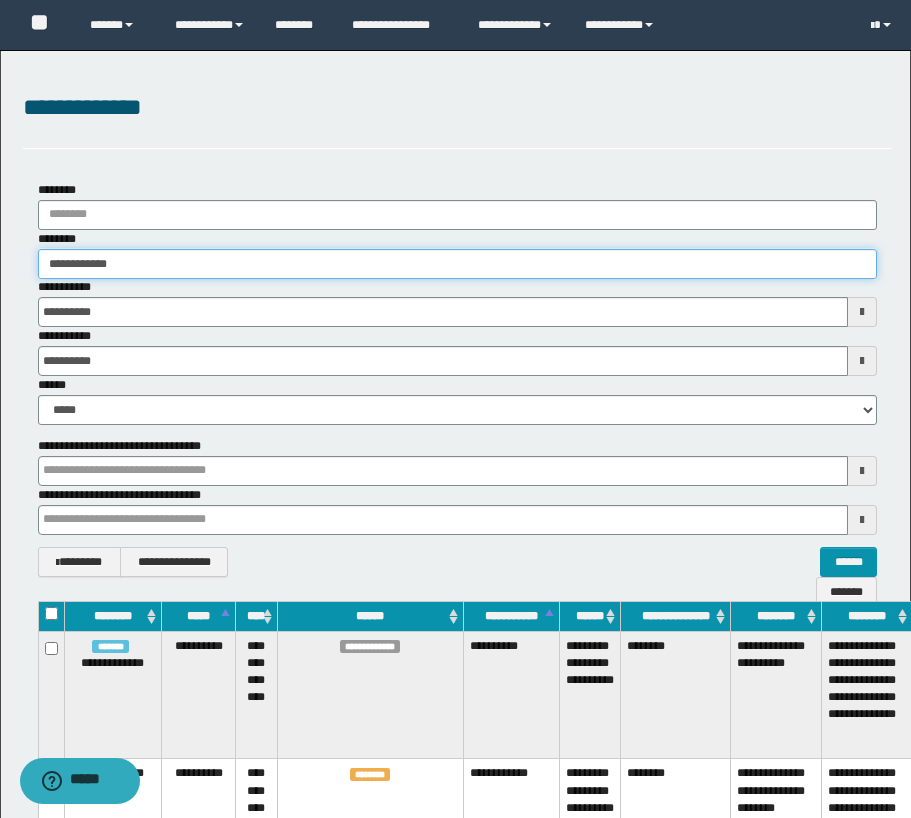 type on "**********" 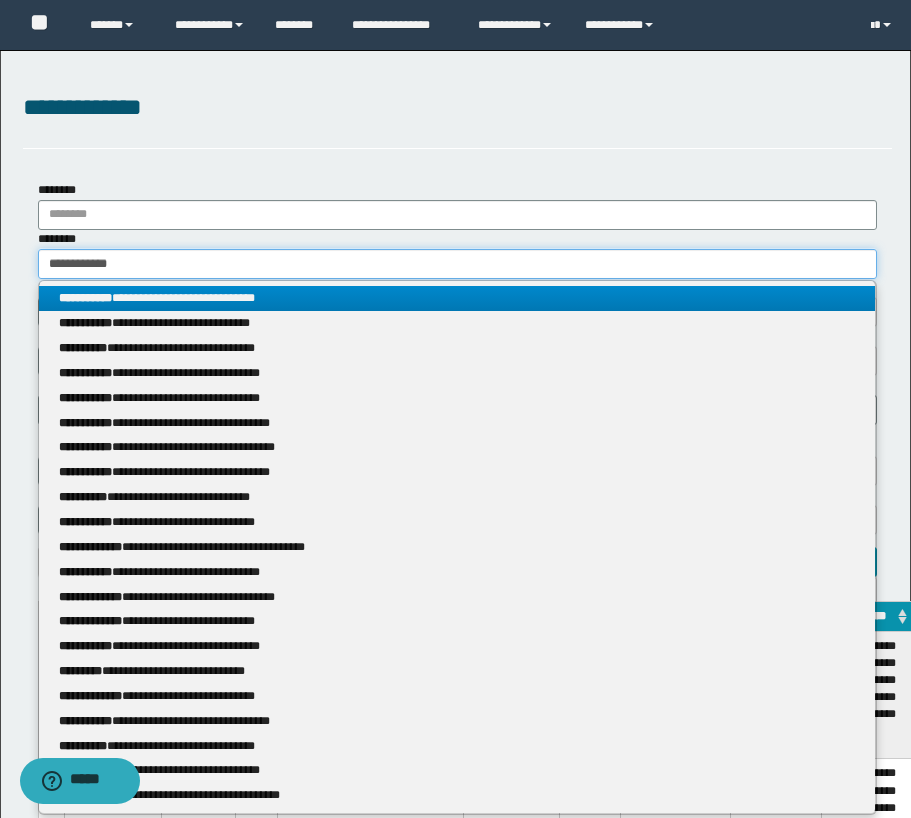 type 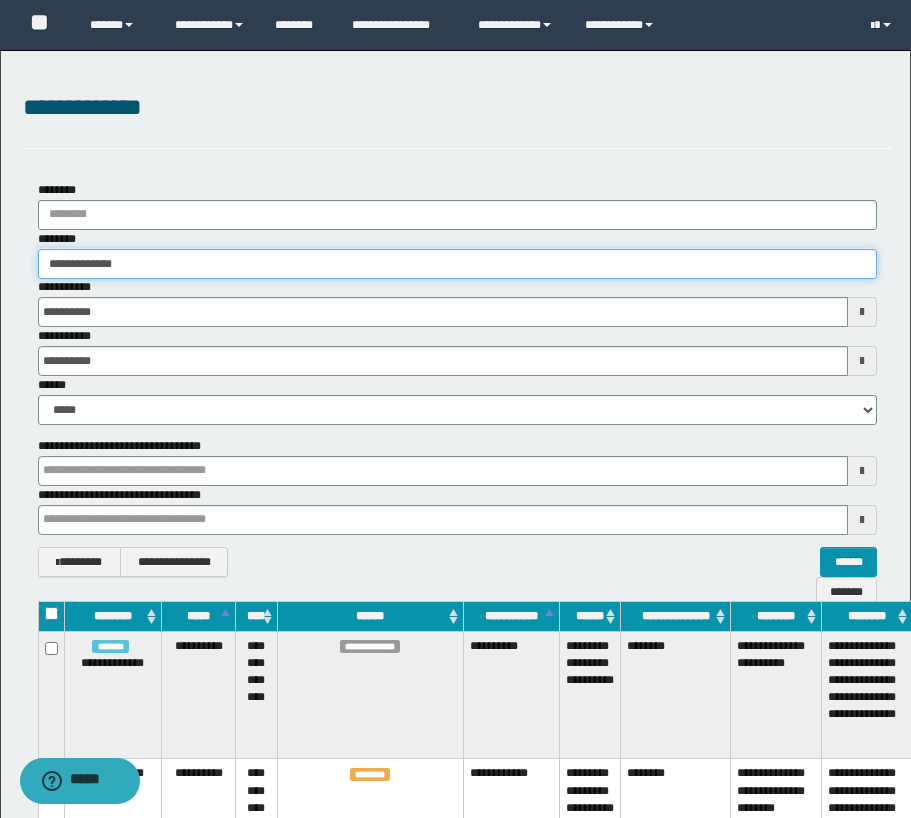 type on "**********" 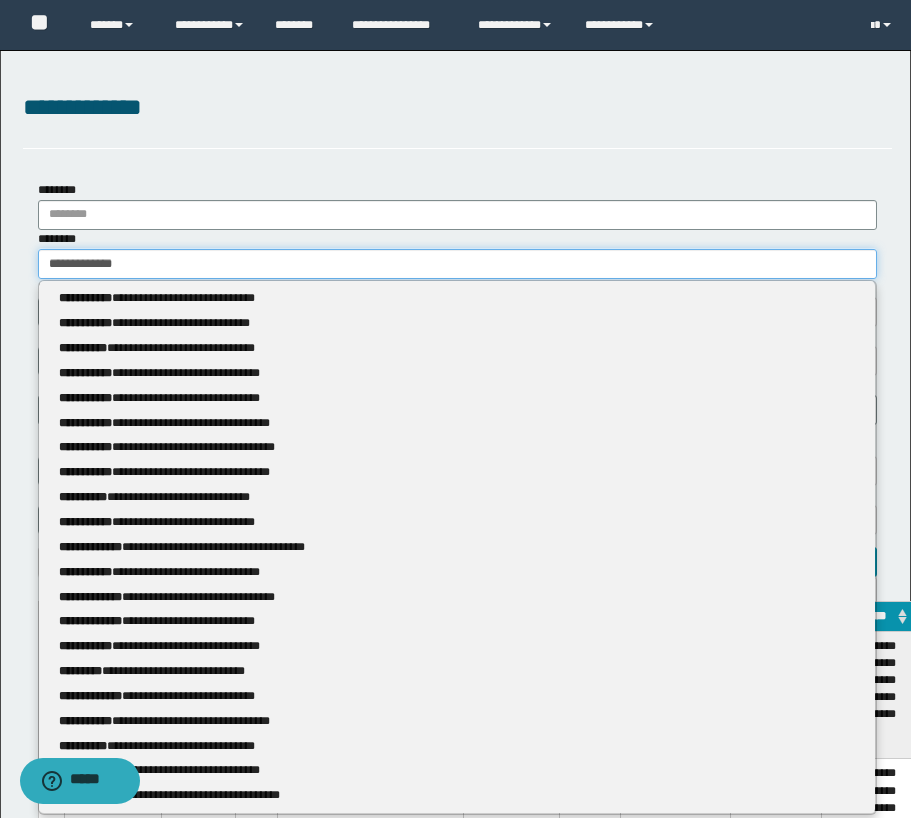 type 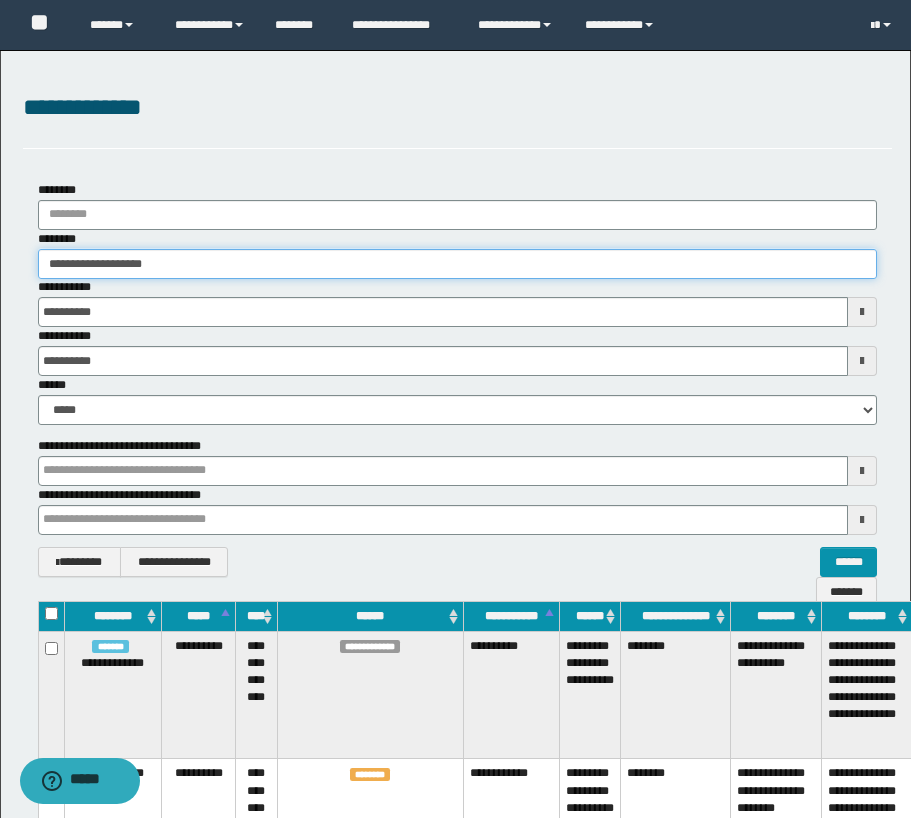 type on "**********" 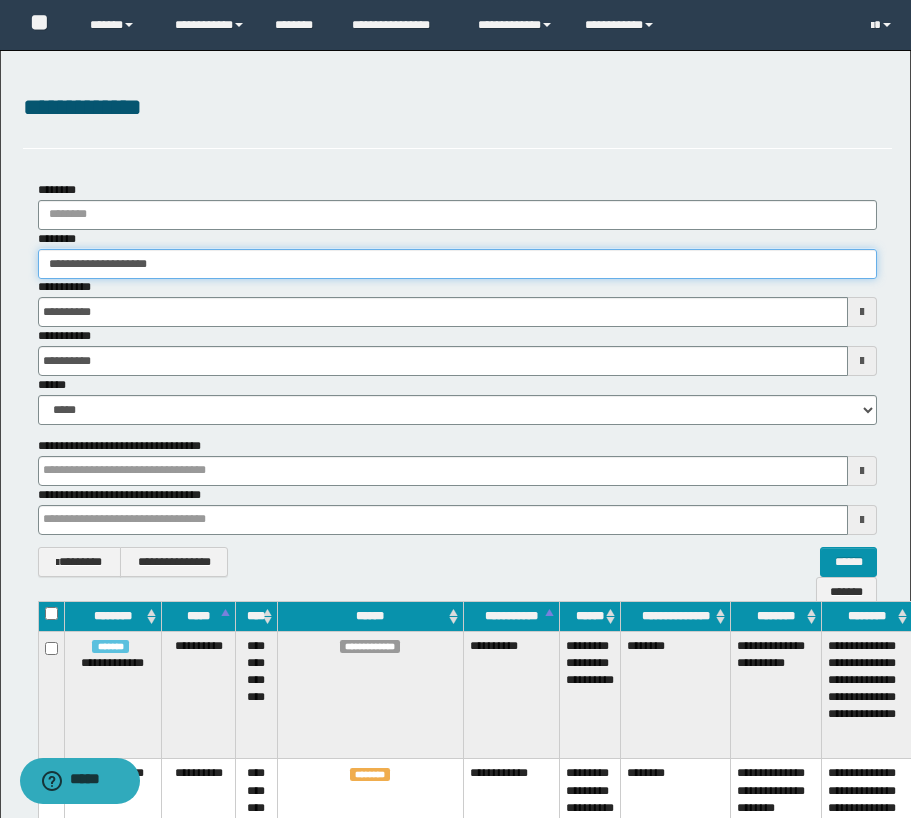 type on "**********" 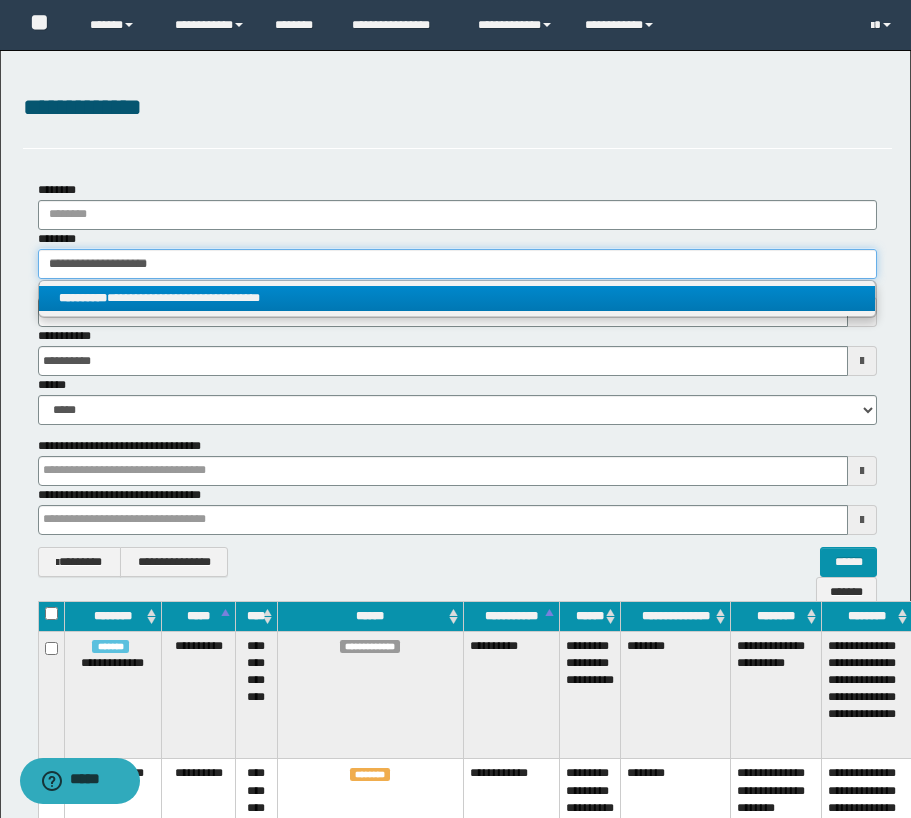 type on "**********" 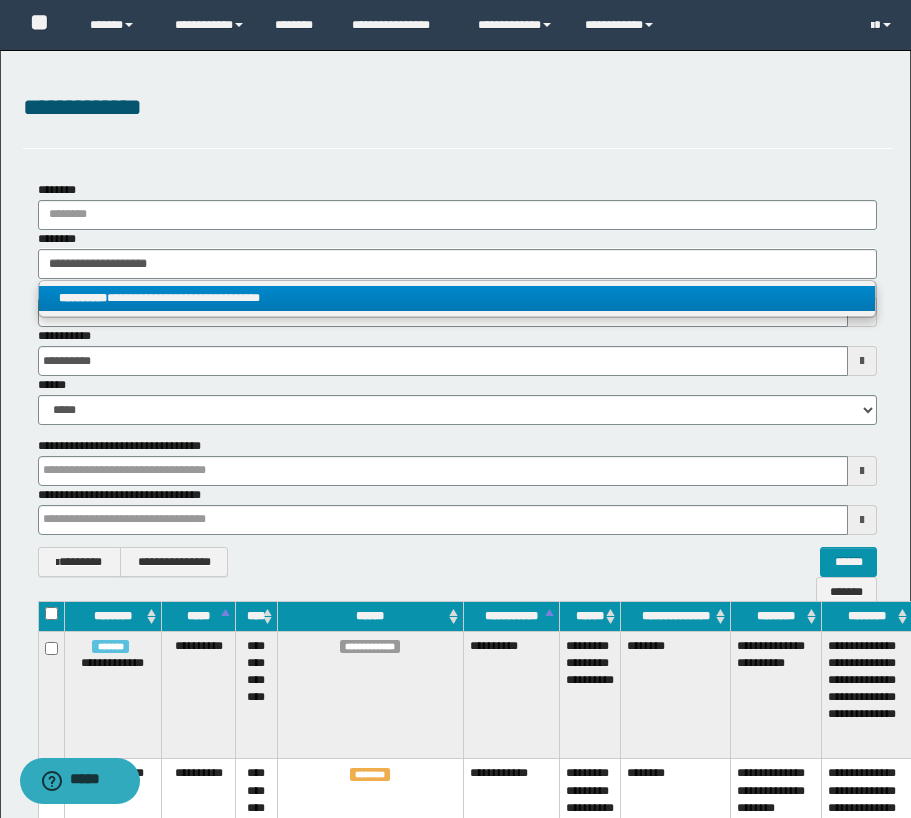 click on "**********" at bounding box center (457, 298) 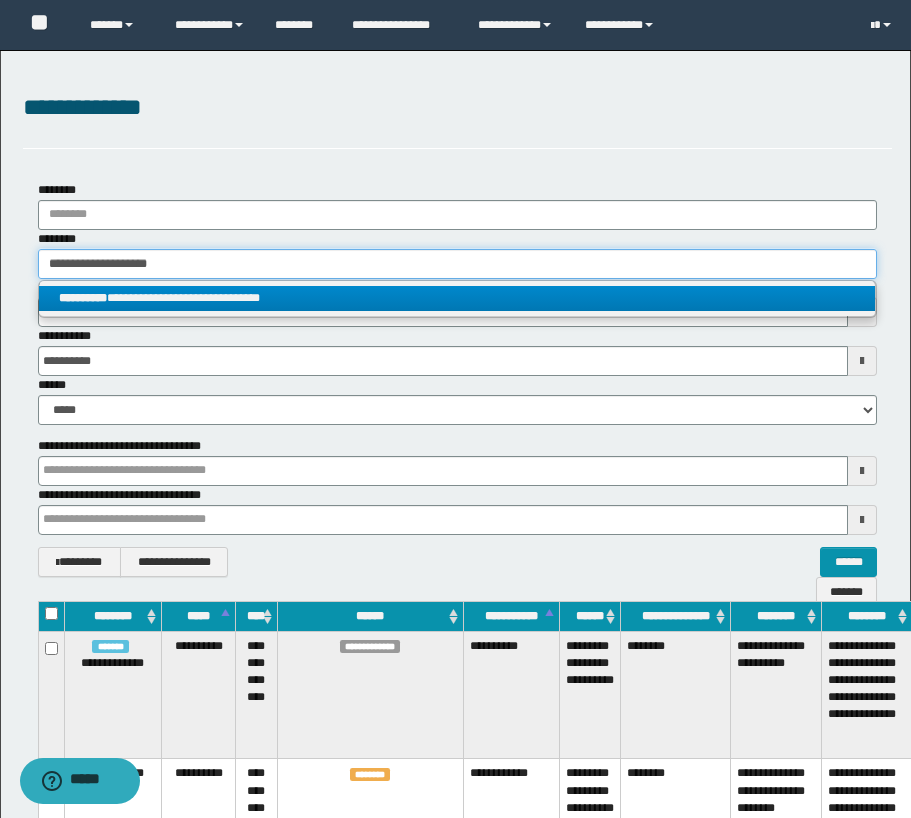 type 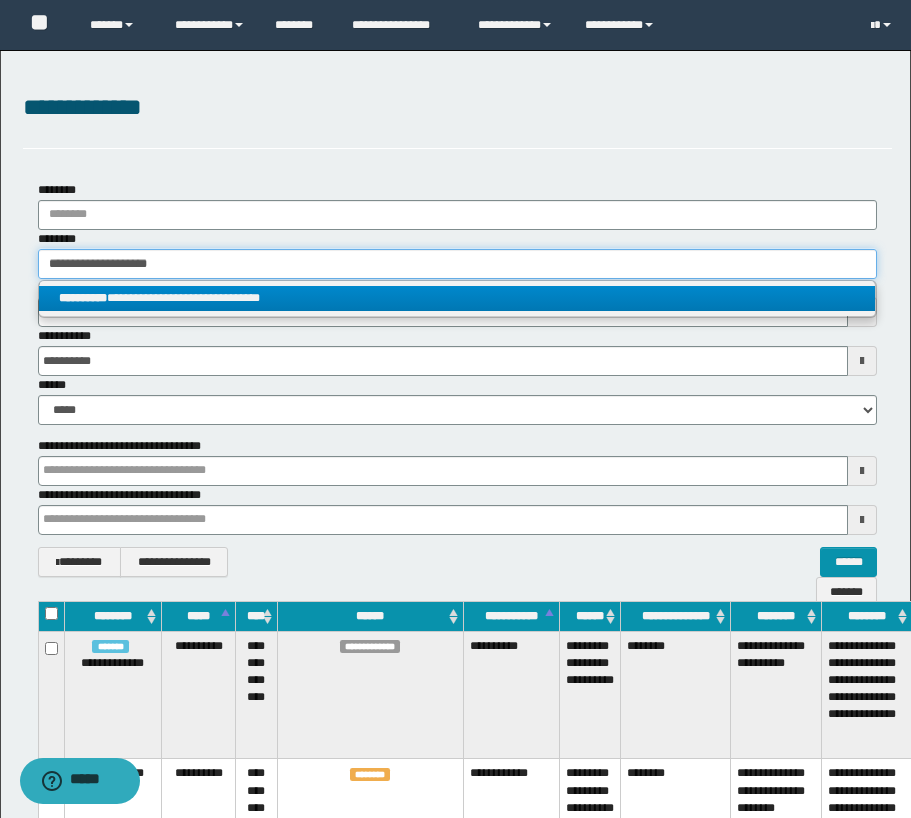 type on "**********" 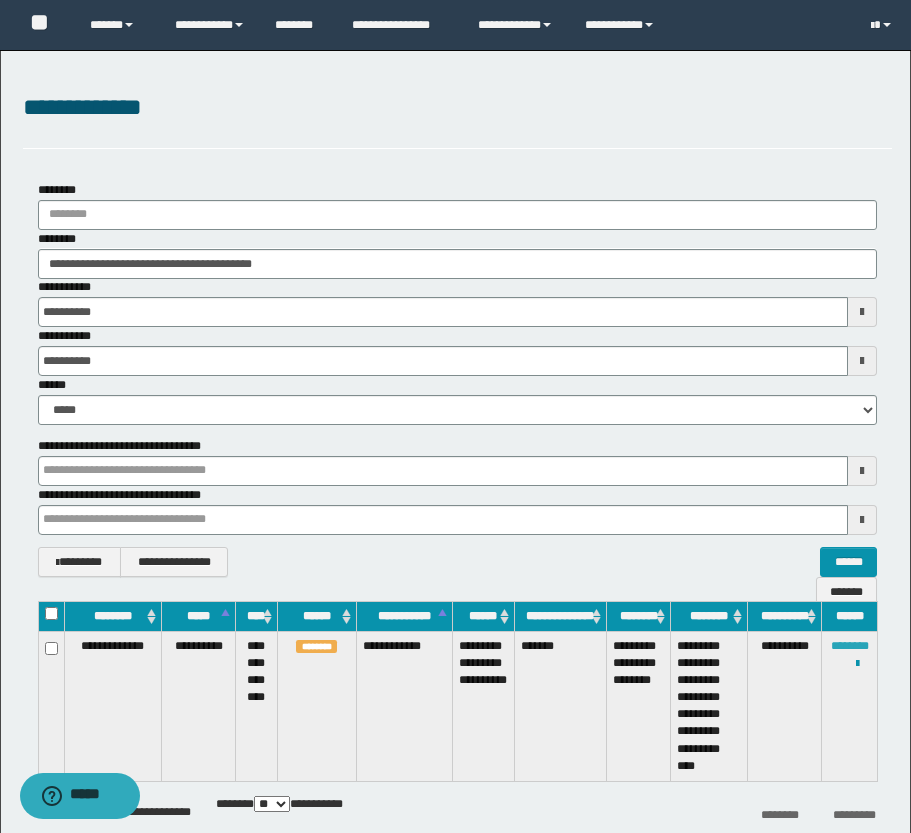 click on "********" at bounding box center (850, 646) 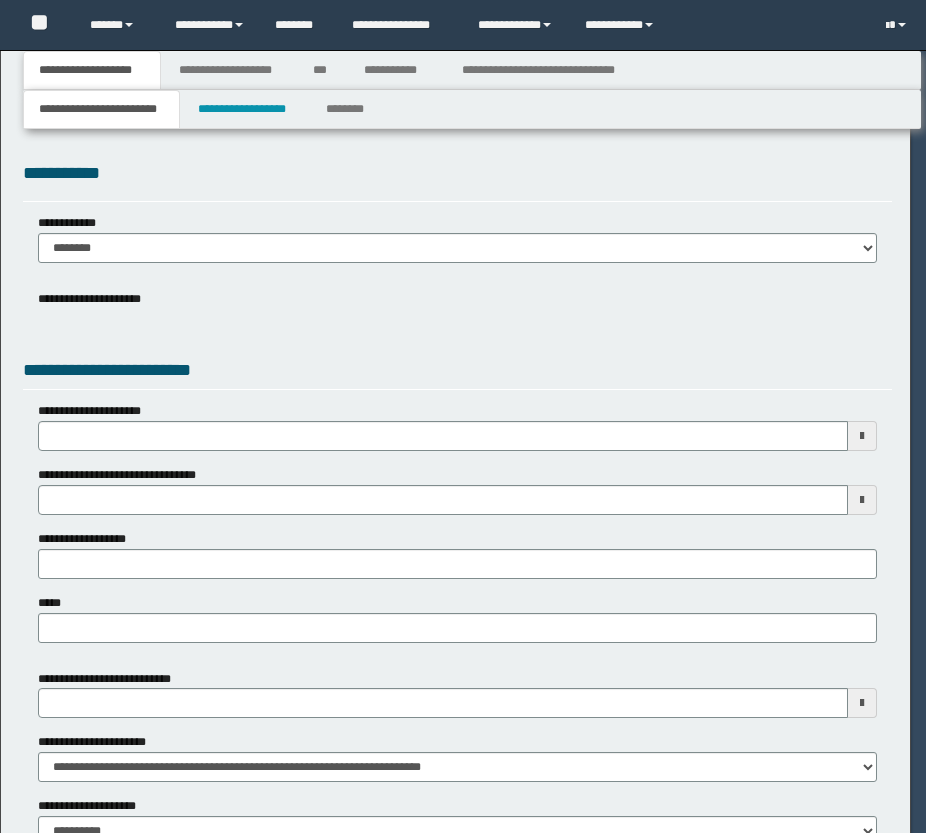 scroll, scrollTop: 0, scrollLeft: 0, axis: both 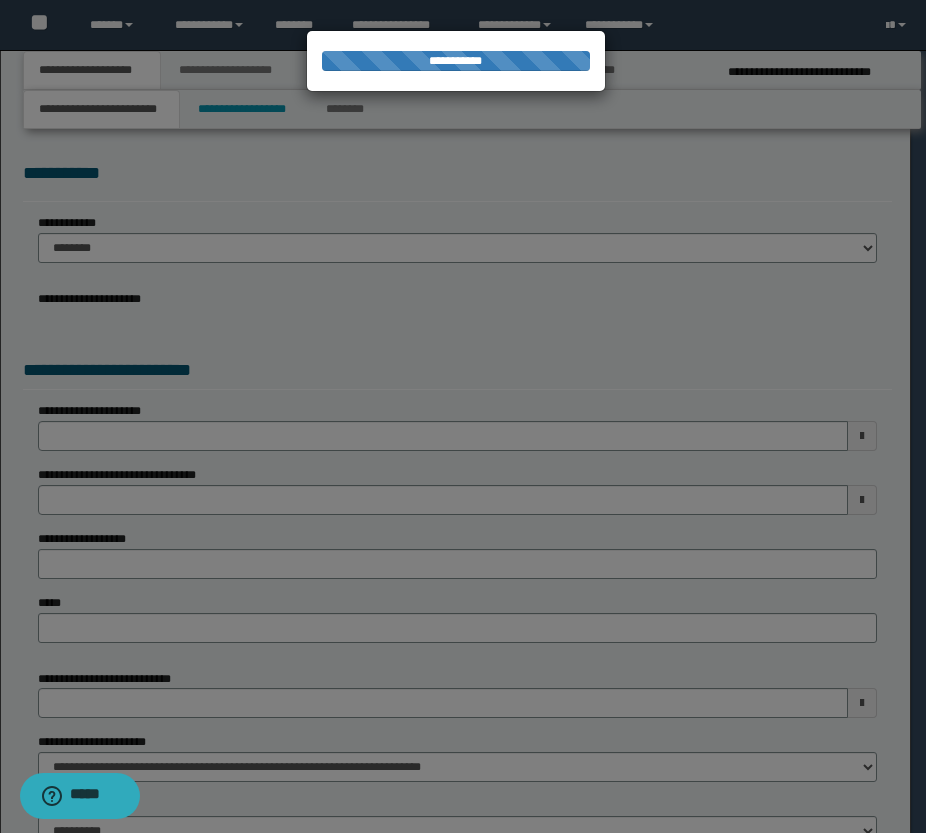 select on "*" 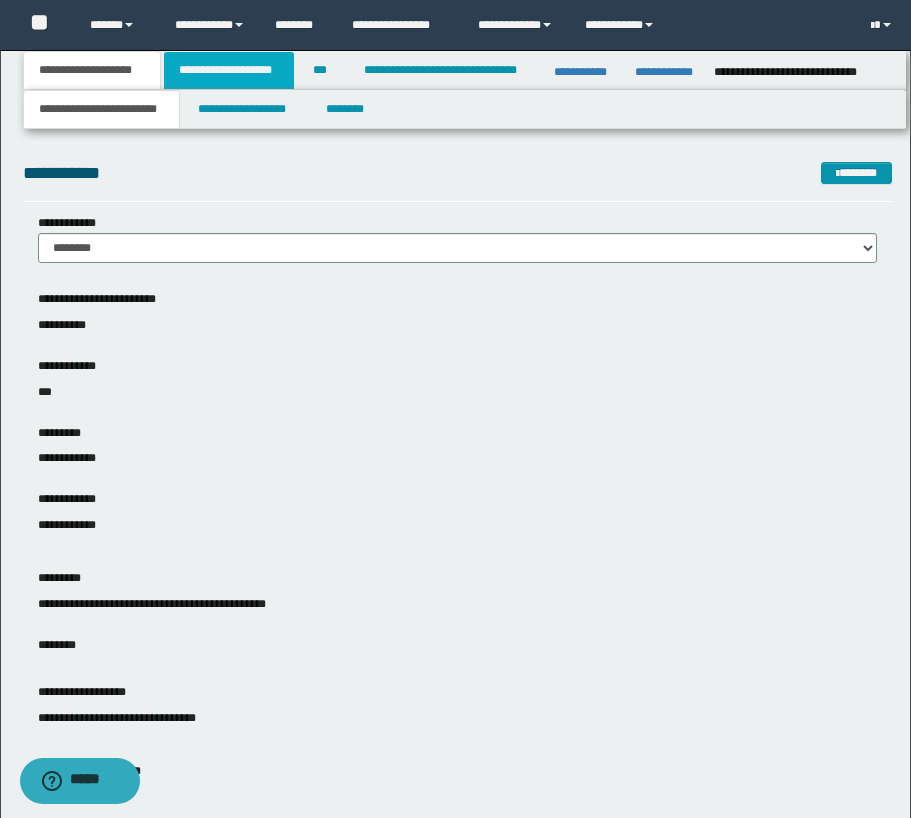 click on "**********" at bounding box center [229, 70] 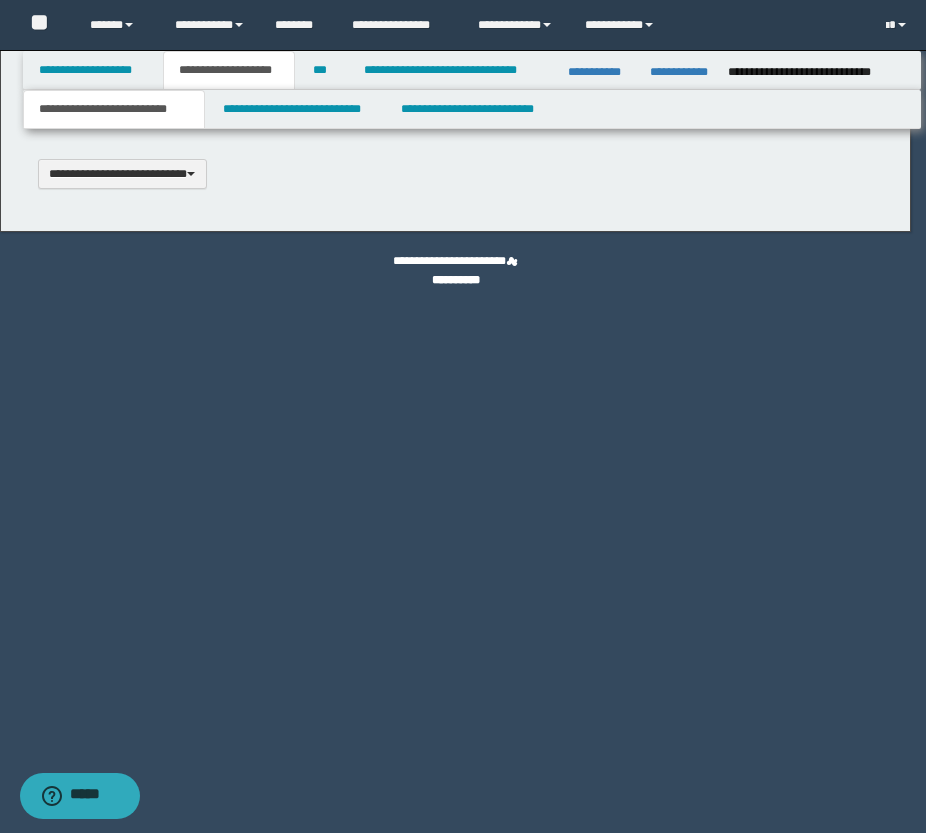 type 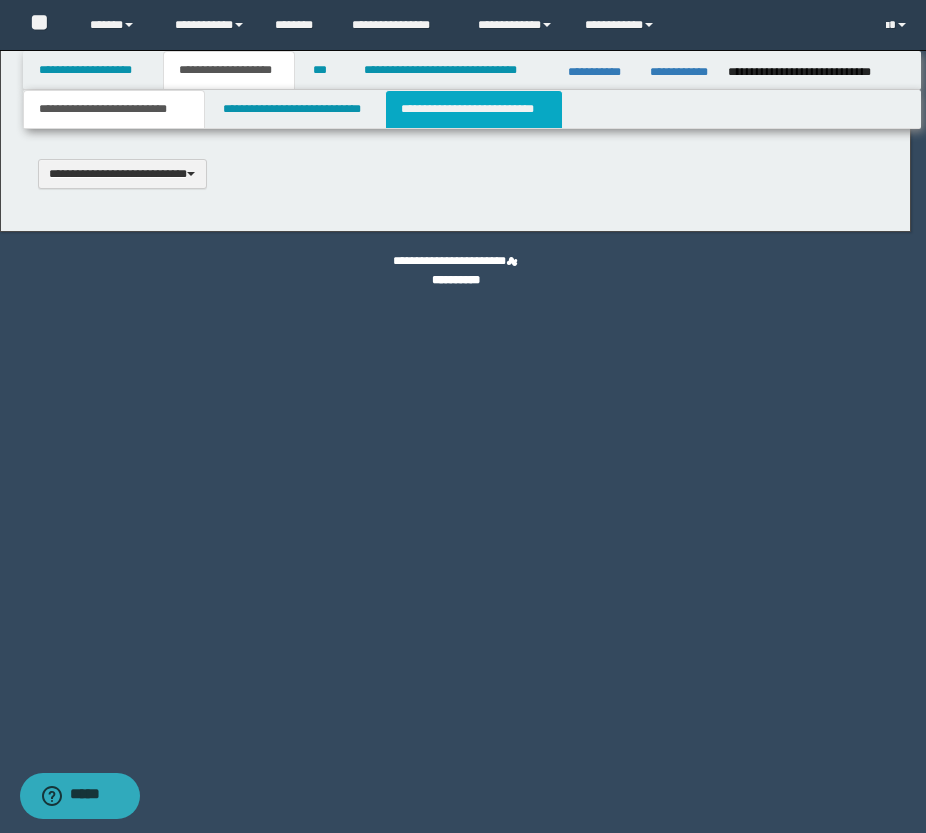 click on "**********" at bounding box center [463, 416] 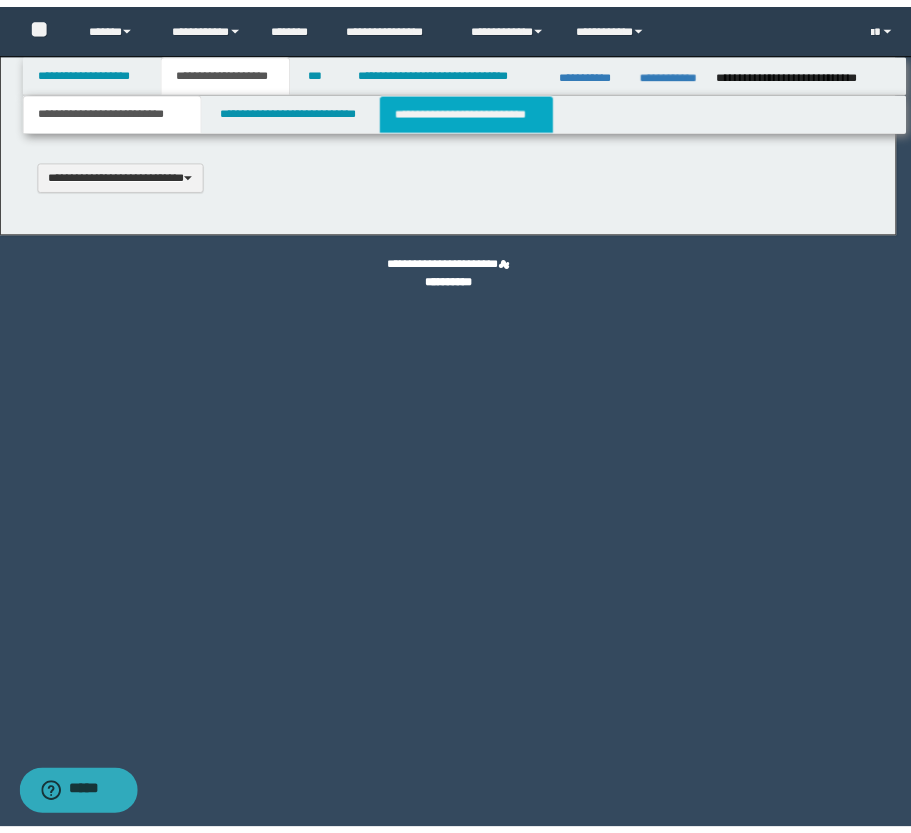 scroll, scrollTop: 0, scrollLeft: 0, axis: both 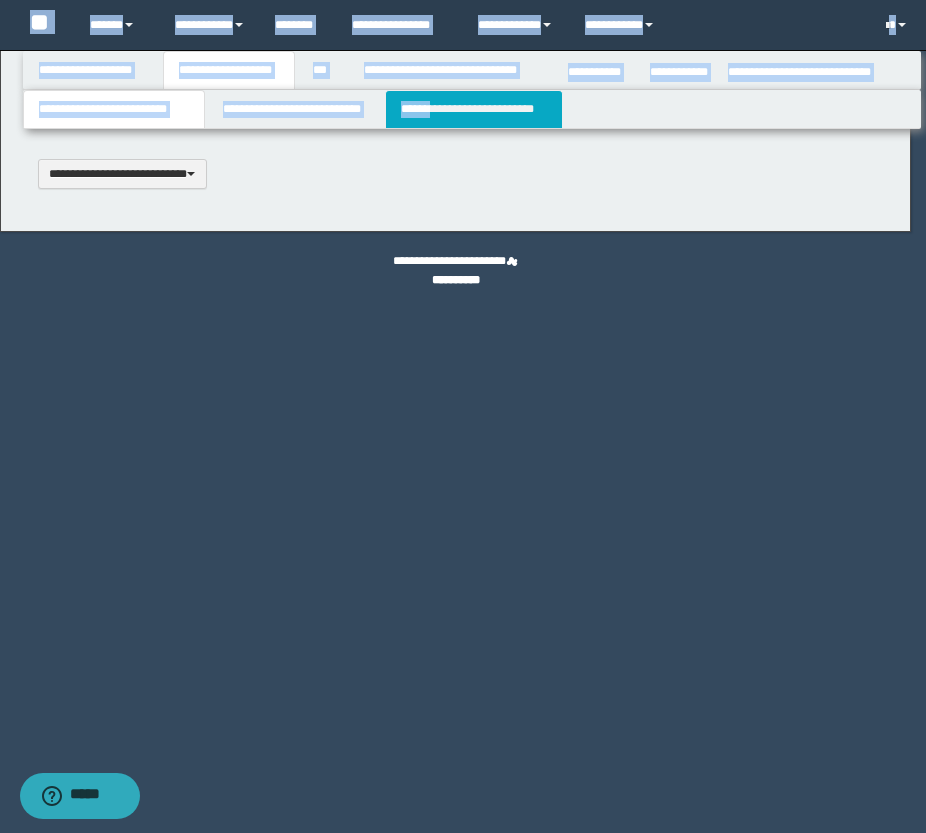 type on "**********" 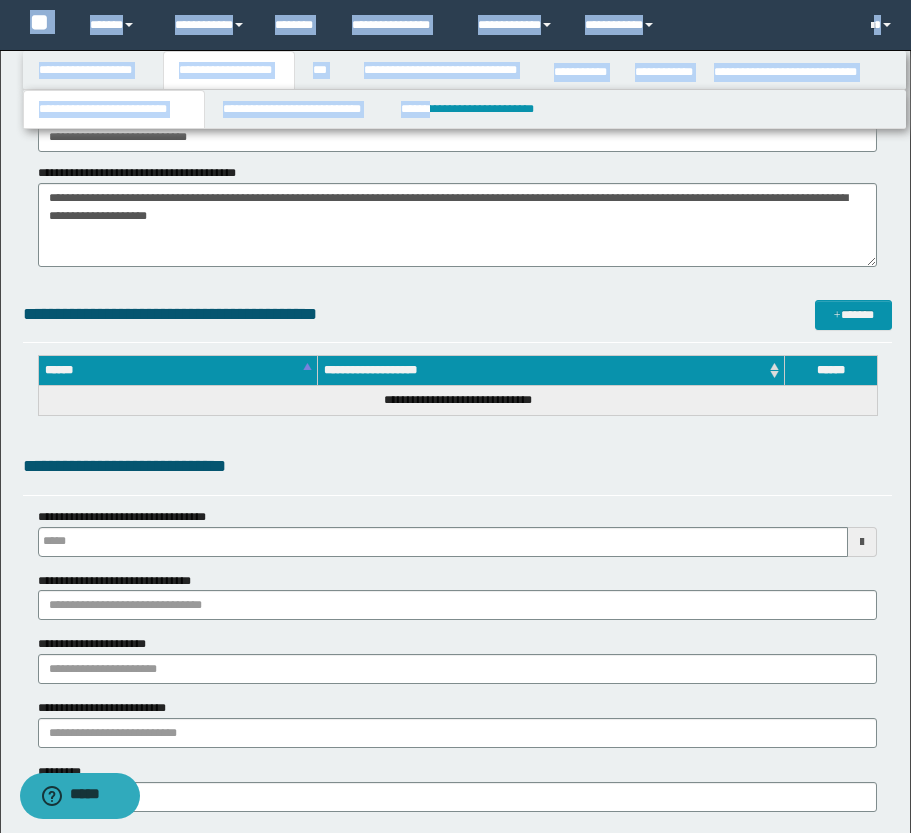 scroll, scrollTop: 1100, scrollLeft: 0, axis: vertical 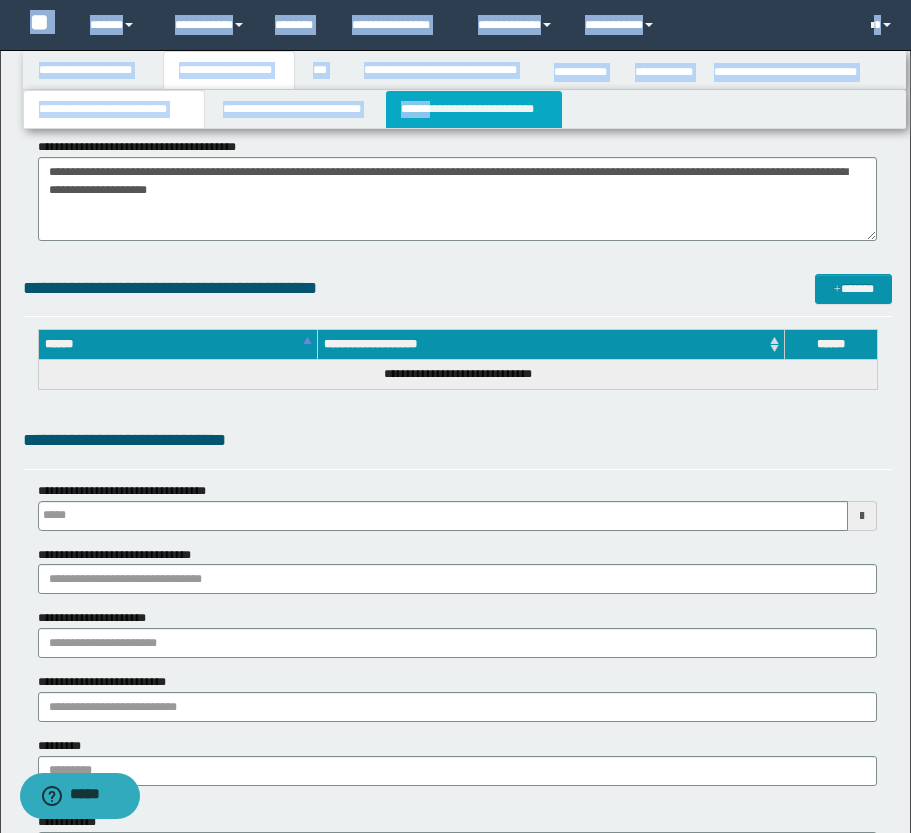 click on "**********" at bounding box center [474, 109] 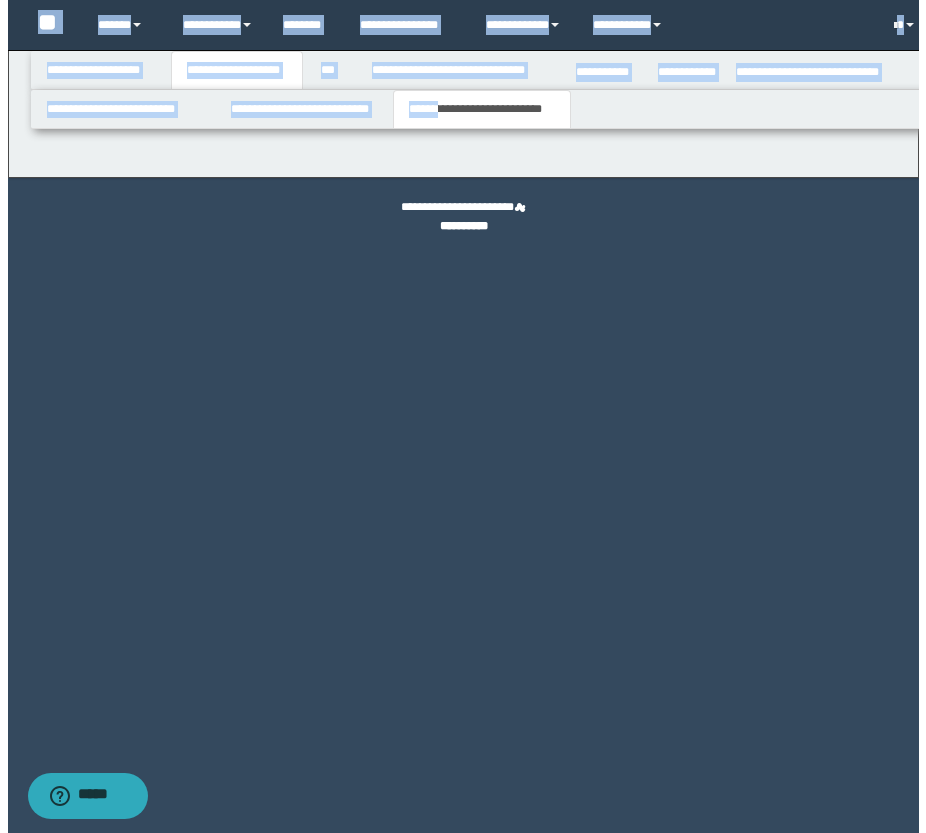 scroll, scrollTop: 0, scrollLeft: 0, axis: both 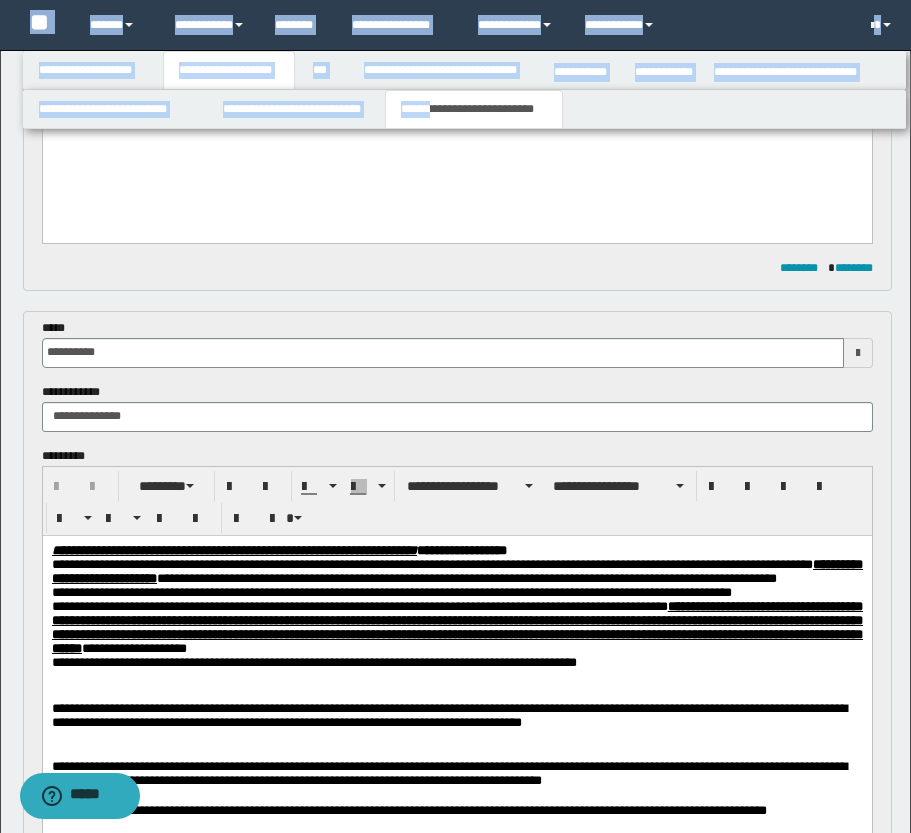 click on "**********" at bounding box center (465, 70) 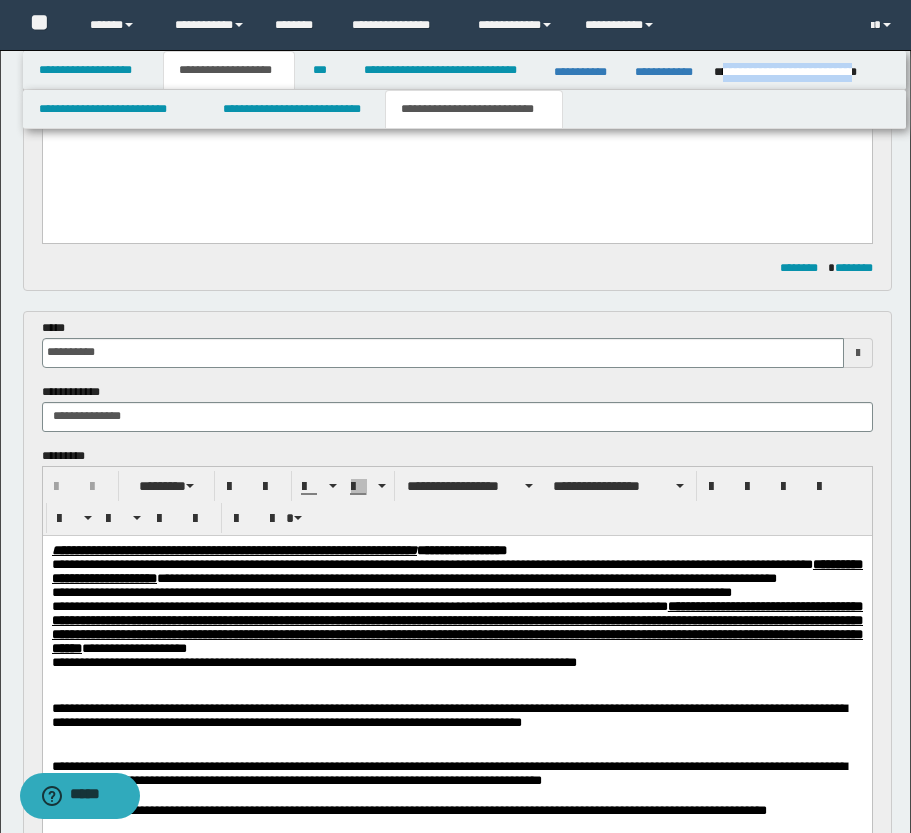 drag, startPoint x: 722, startPoint y: 74, endPoint x: 889, endPoint y: 82, distance: 167.19151 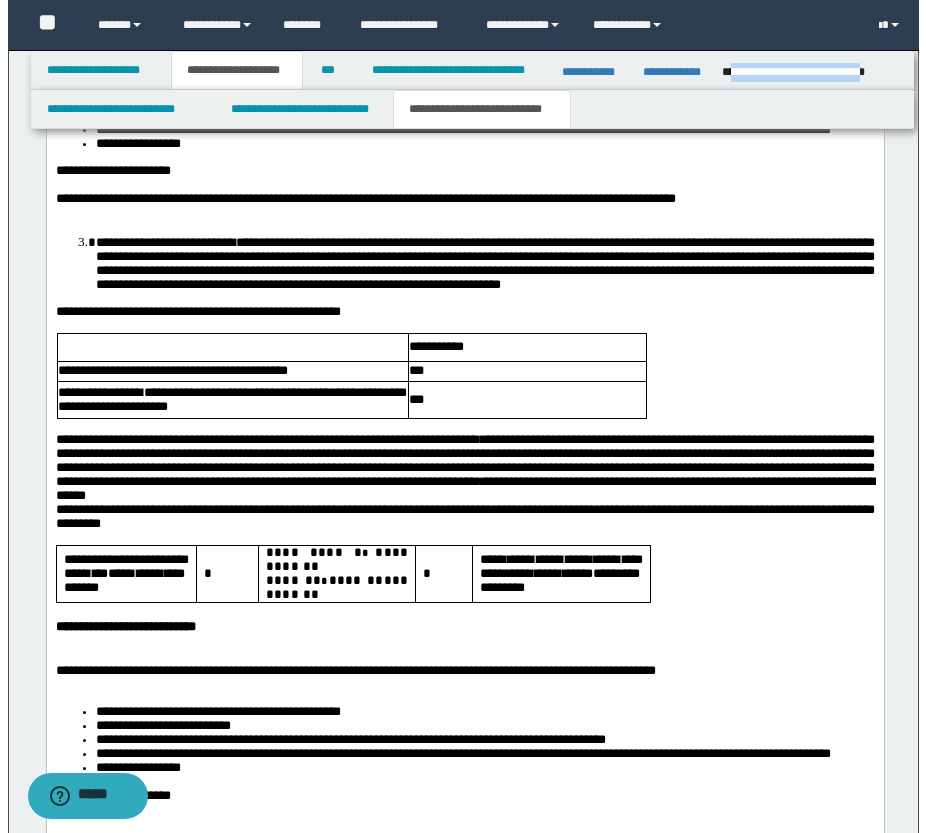 scroll, scrollTop: 7700, scrollLeft: 0, axis: vertical 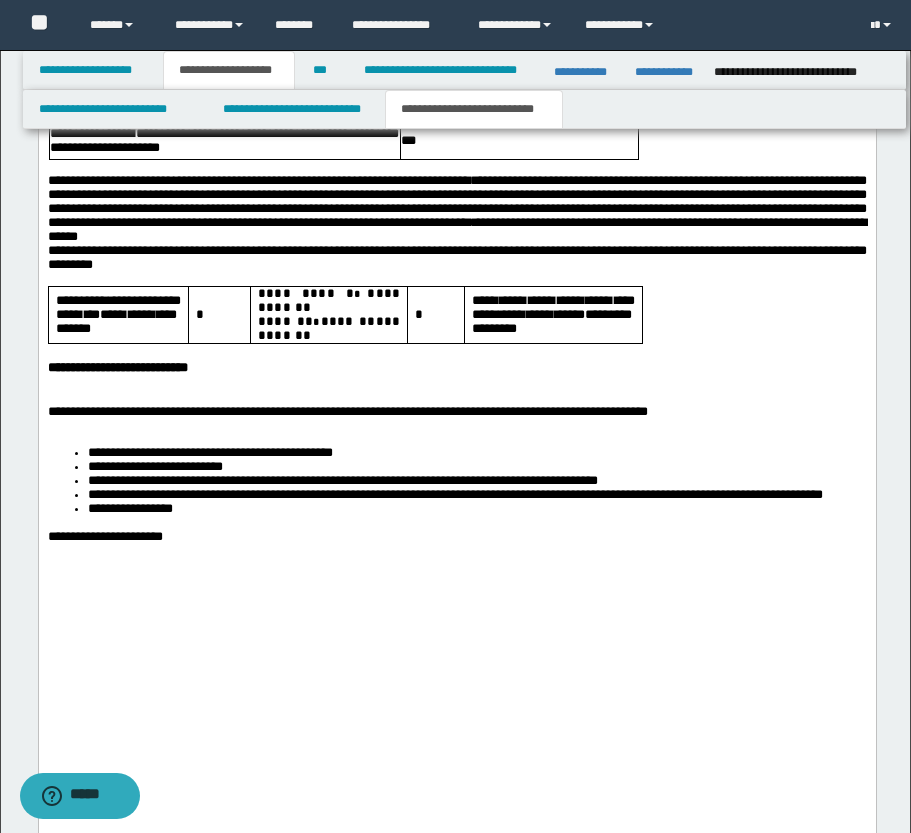 click on "**********" at bounding box center [666, 72] 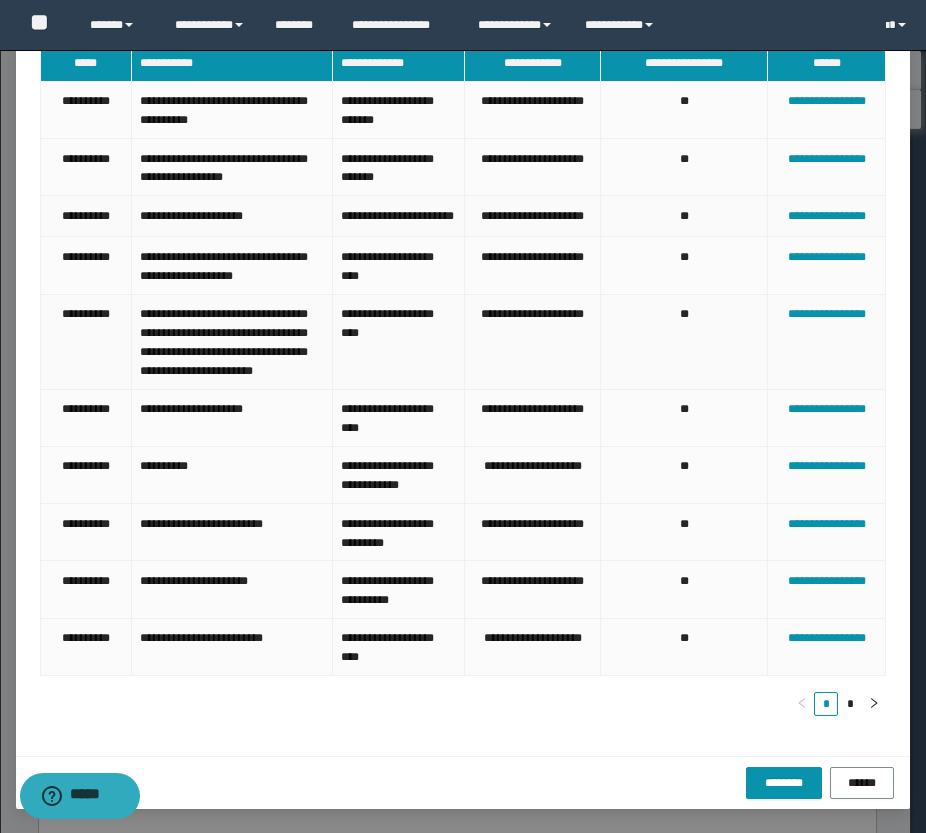 scroll, scrollTop: 169, scrollLeft: 0, axis: vertical 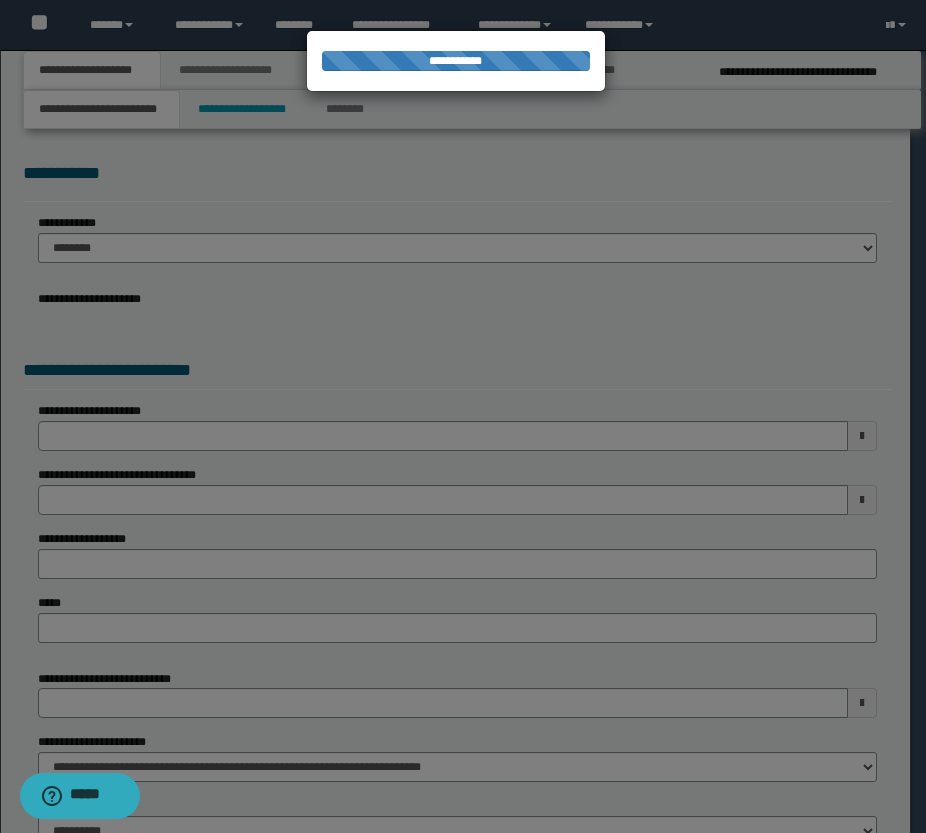 select on "*" 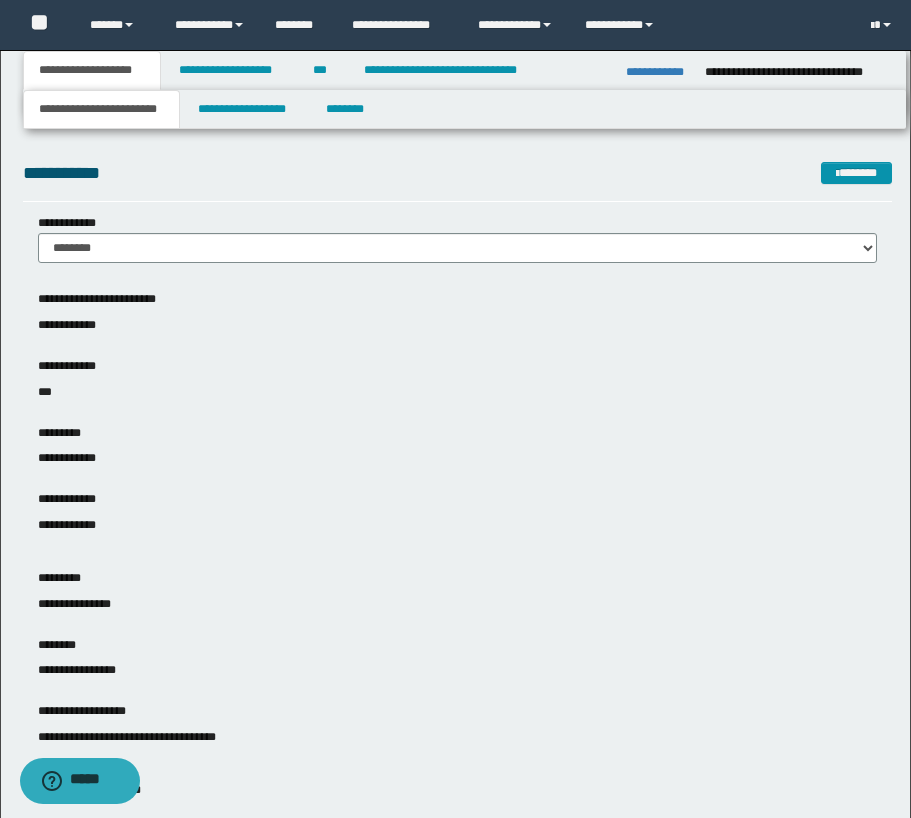 click on "**********" at bounding box center (657, 72) 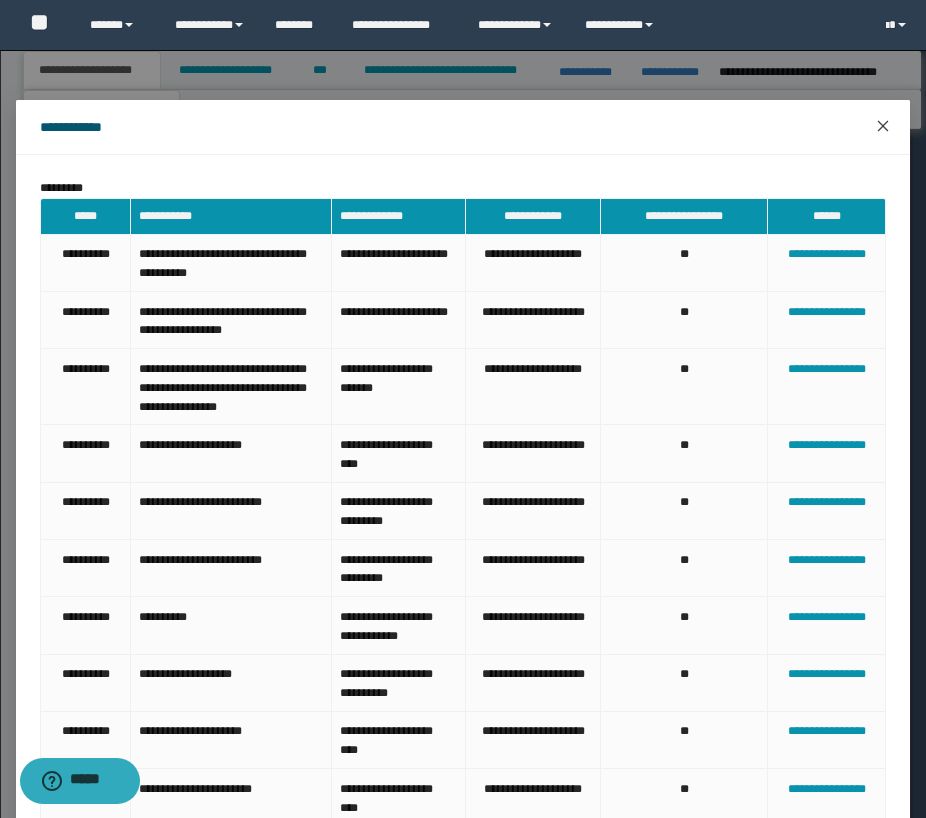 click 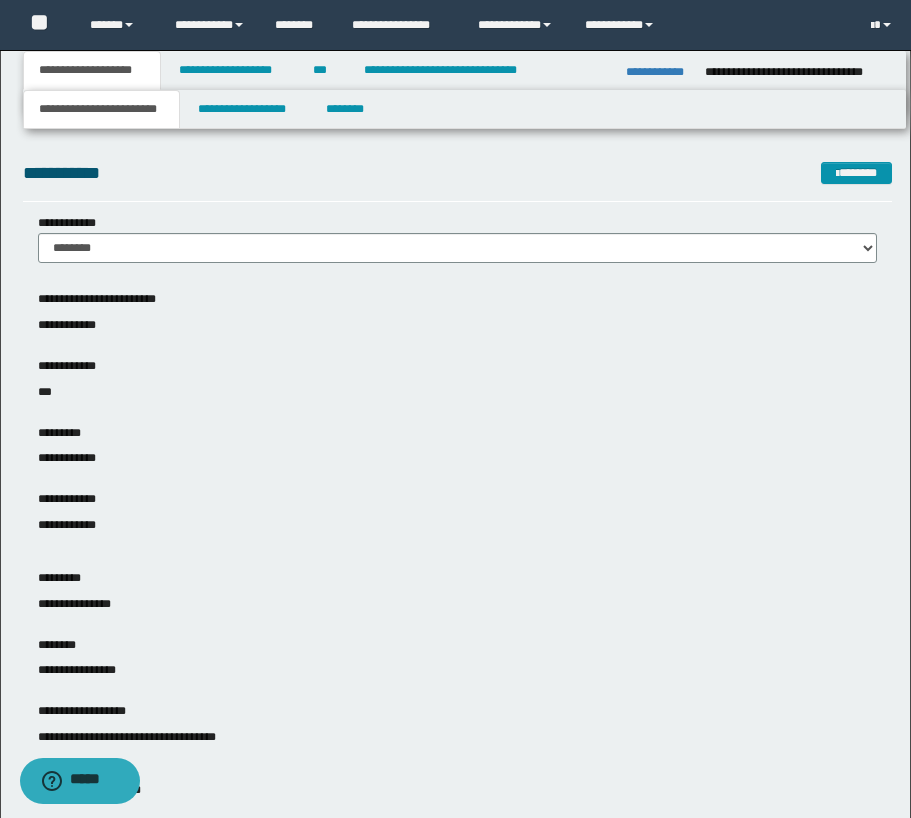 click on "**********" at bounding box center [657, 72] 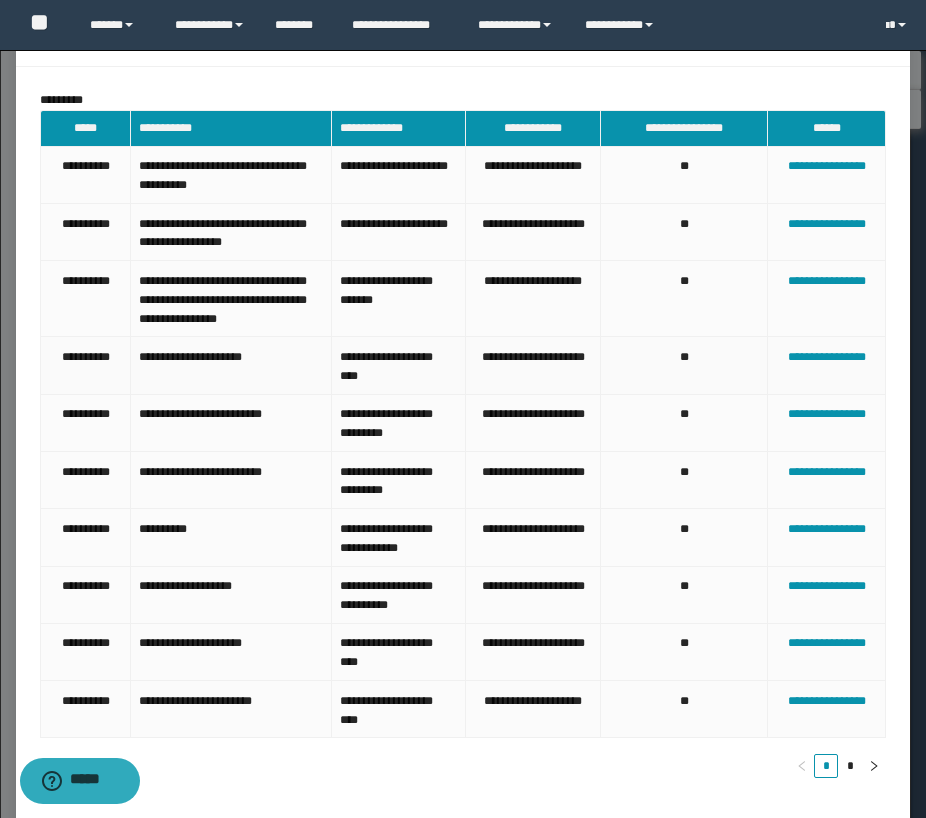 scroll, scrollTop: 165, scrollLeft: 0, axis: vertical 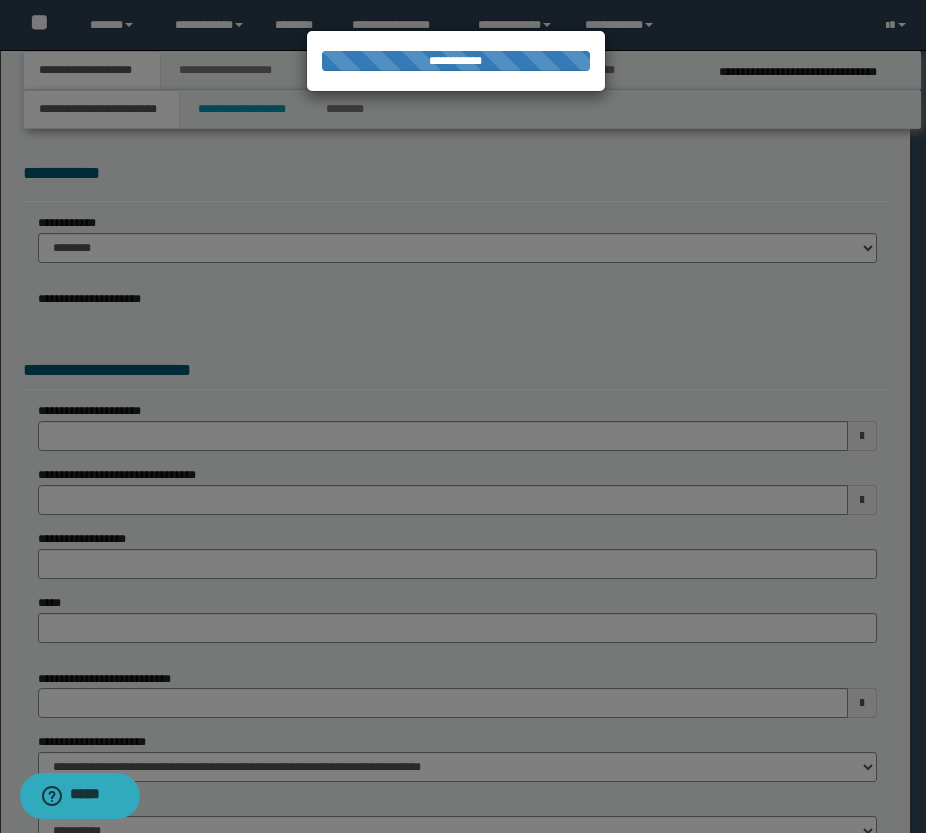 select on "*" 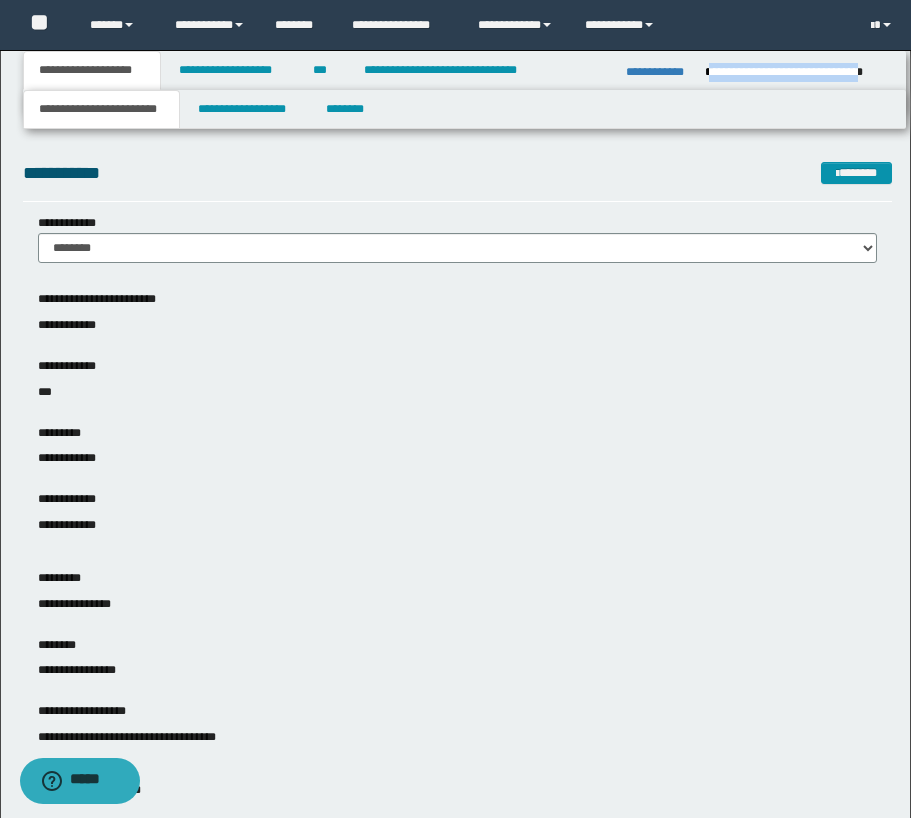 drag, startPoint x: 709, startPoint y: 72, endPoint x: 891, endPoint y: 80, distance: 182.17574 